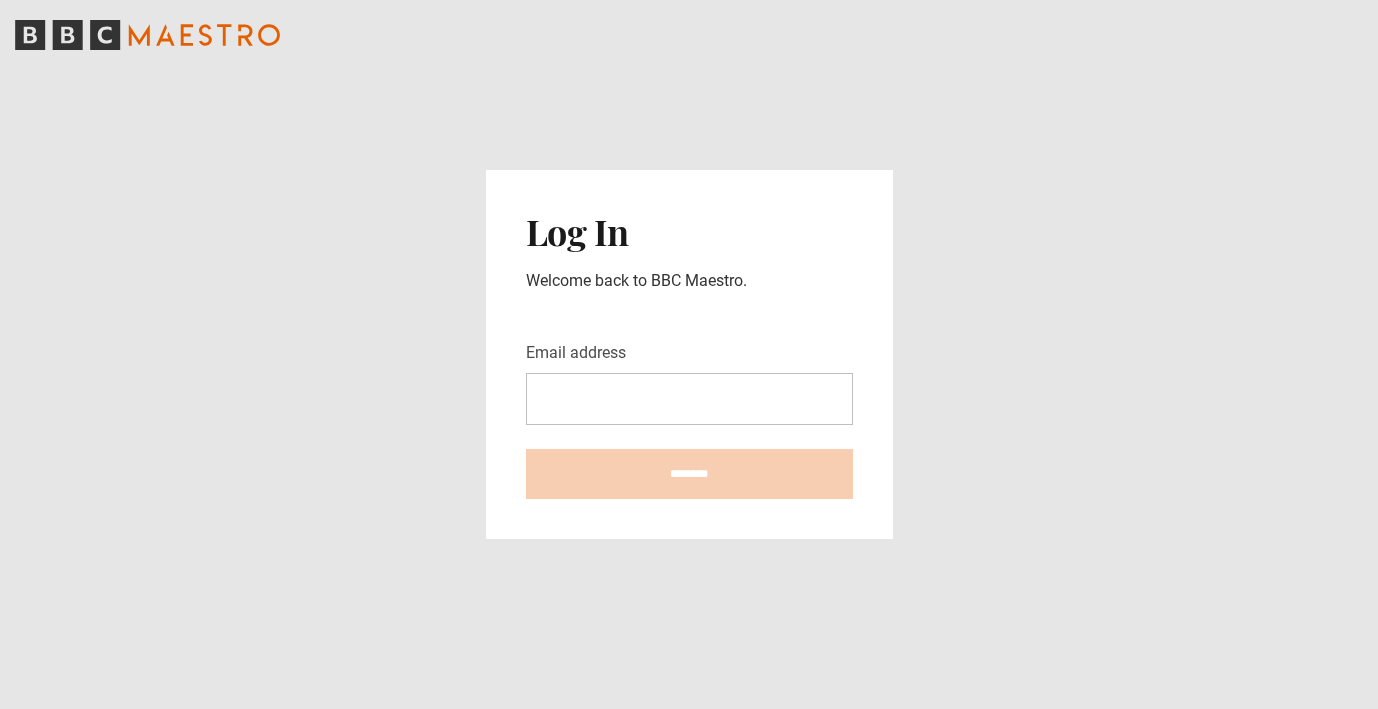 scroll, scrollTop: 0, scrollLeft: 0, axis: both 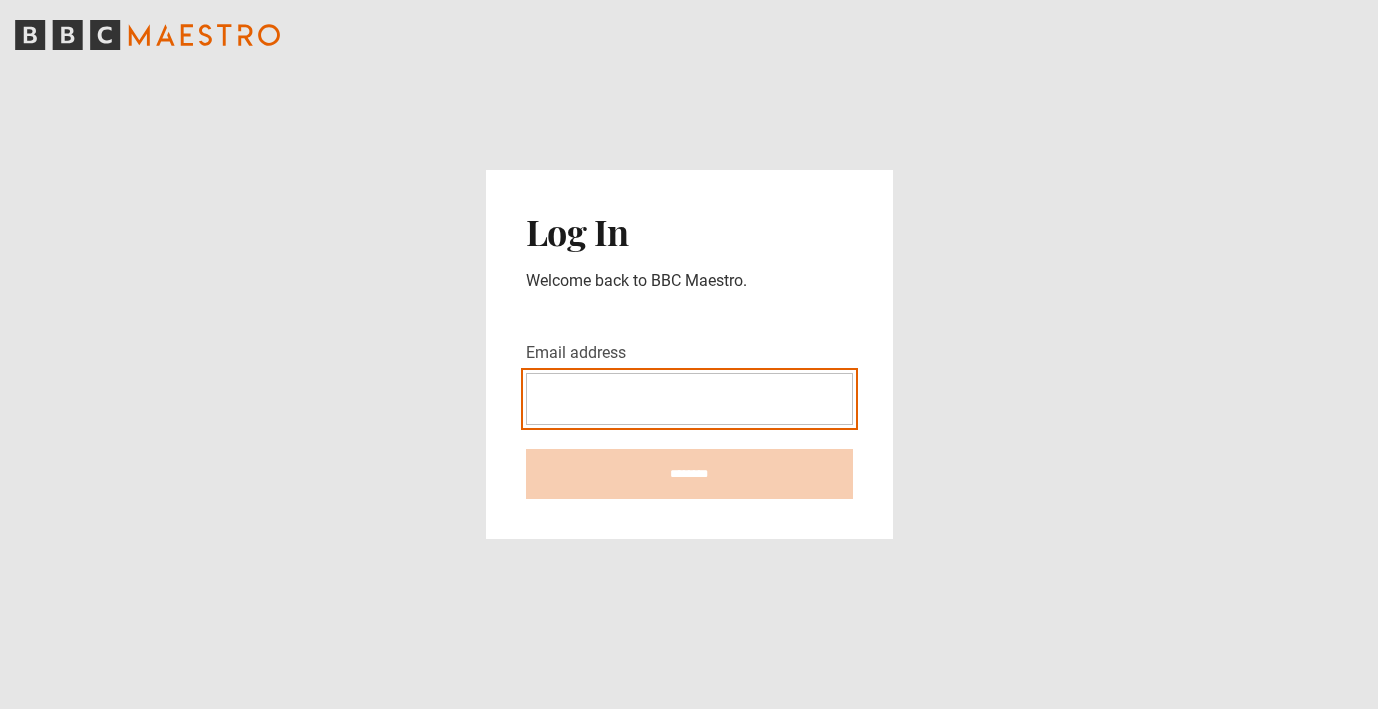 type on "**********" 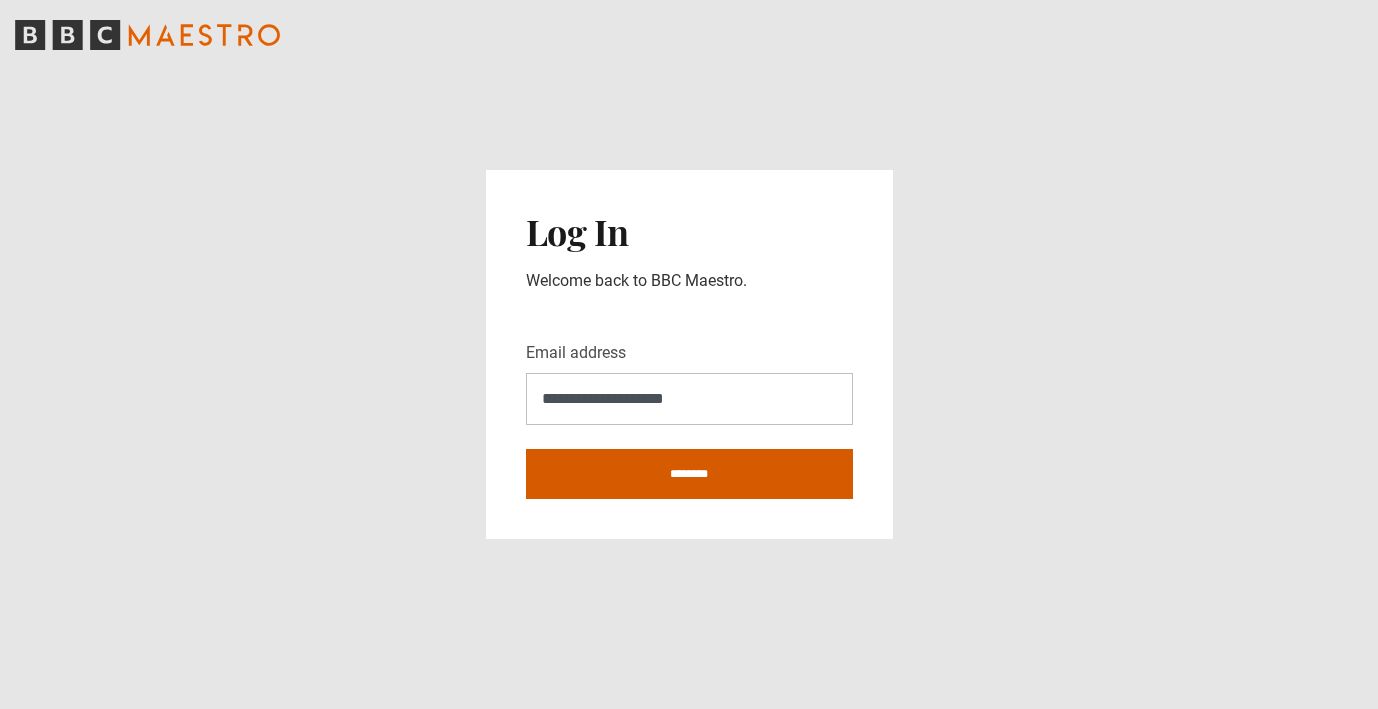 click on "********" at bounding box center (689, 474) 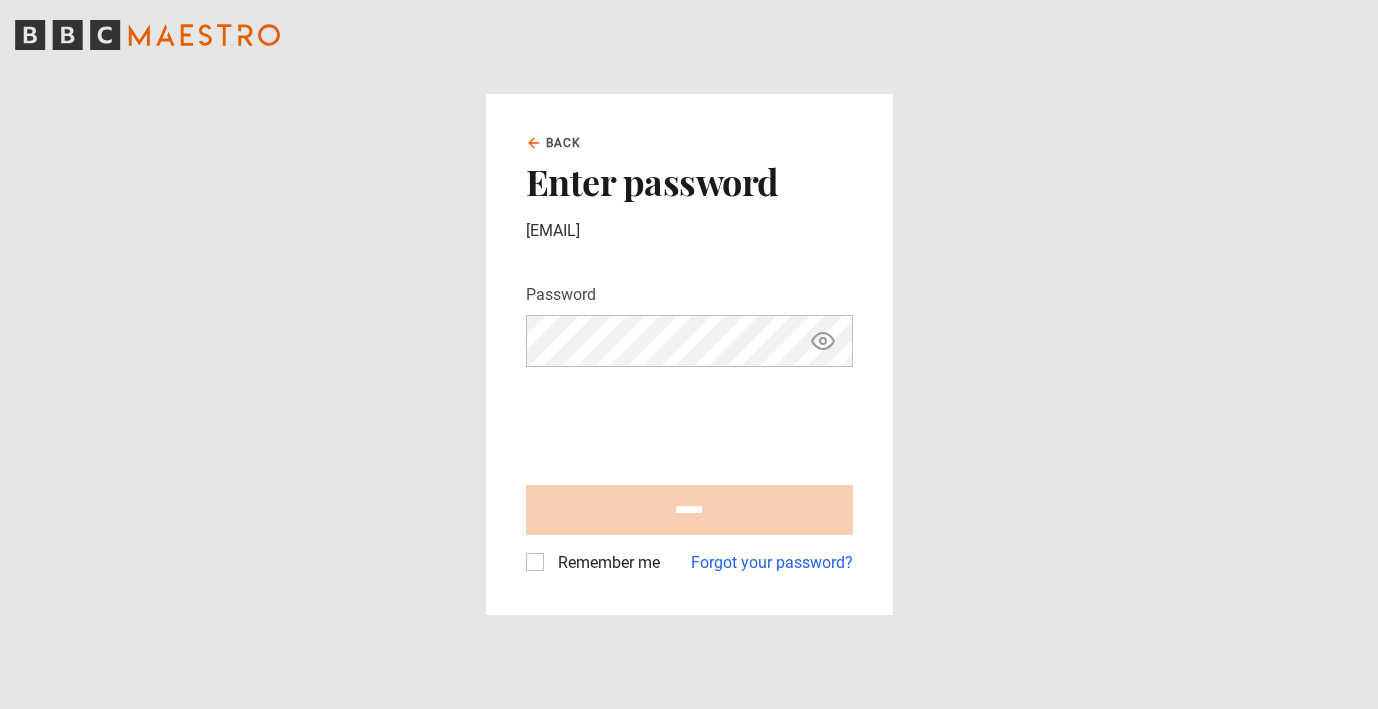 scroll, scrollTop: 0, scrollLeft: 0, axis: both 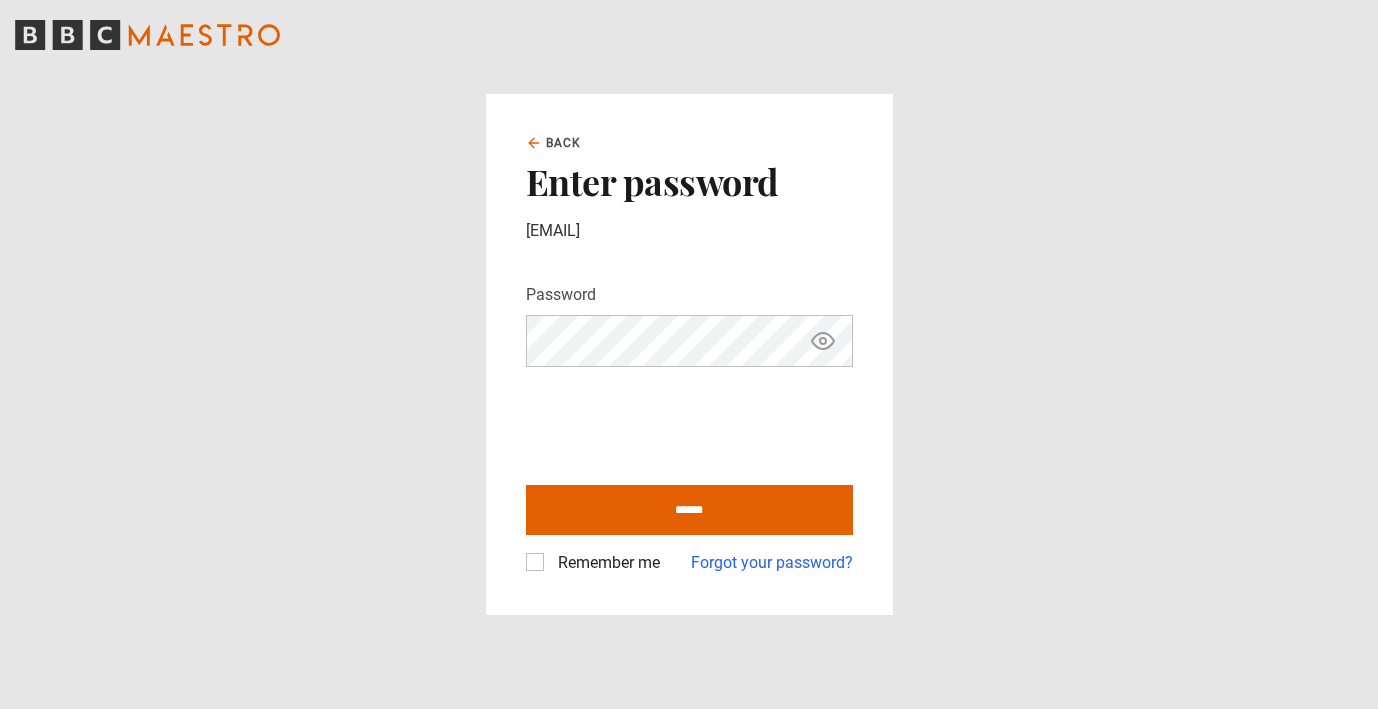 click on "Remember me" at bounding box center [605, 563] 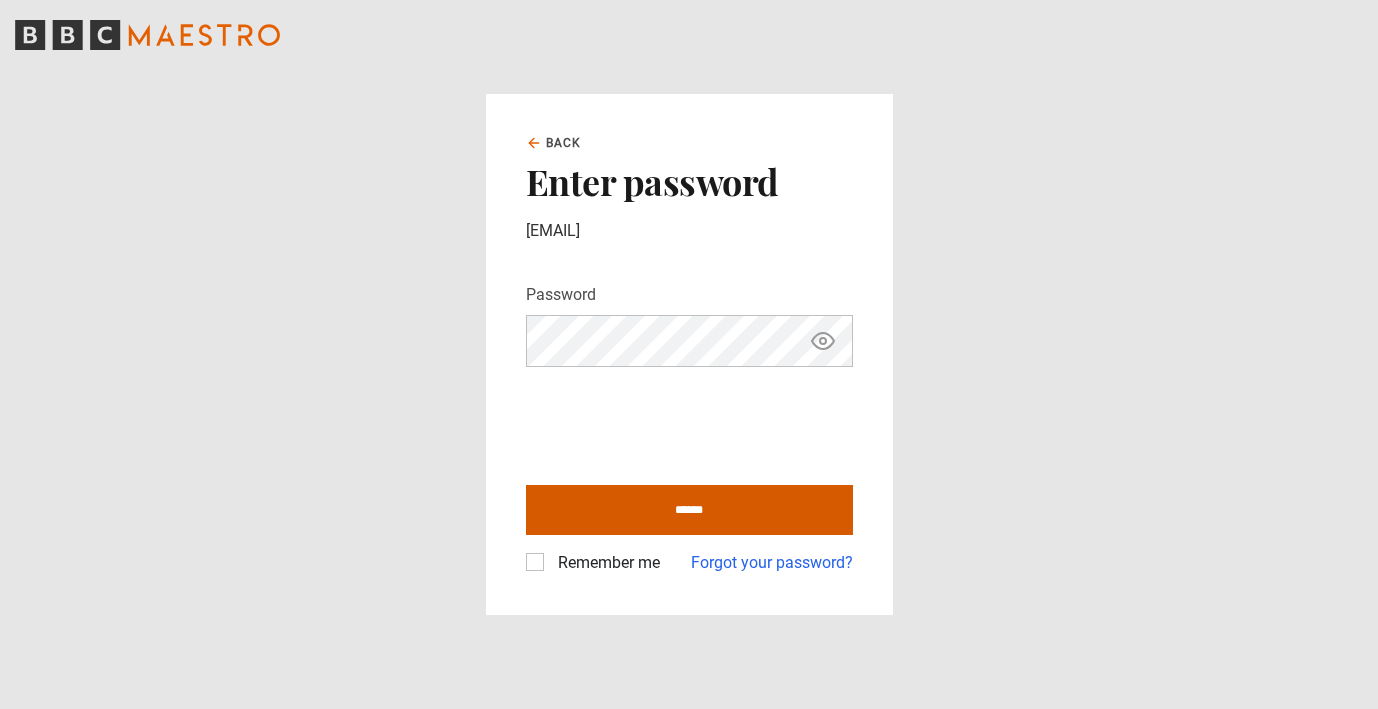 click on "******" at bounding box center (689, 510) 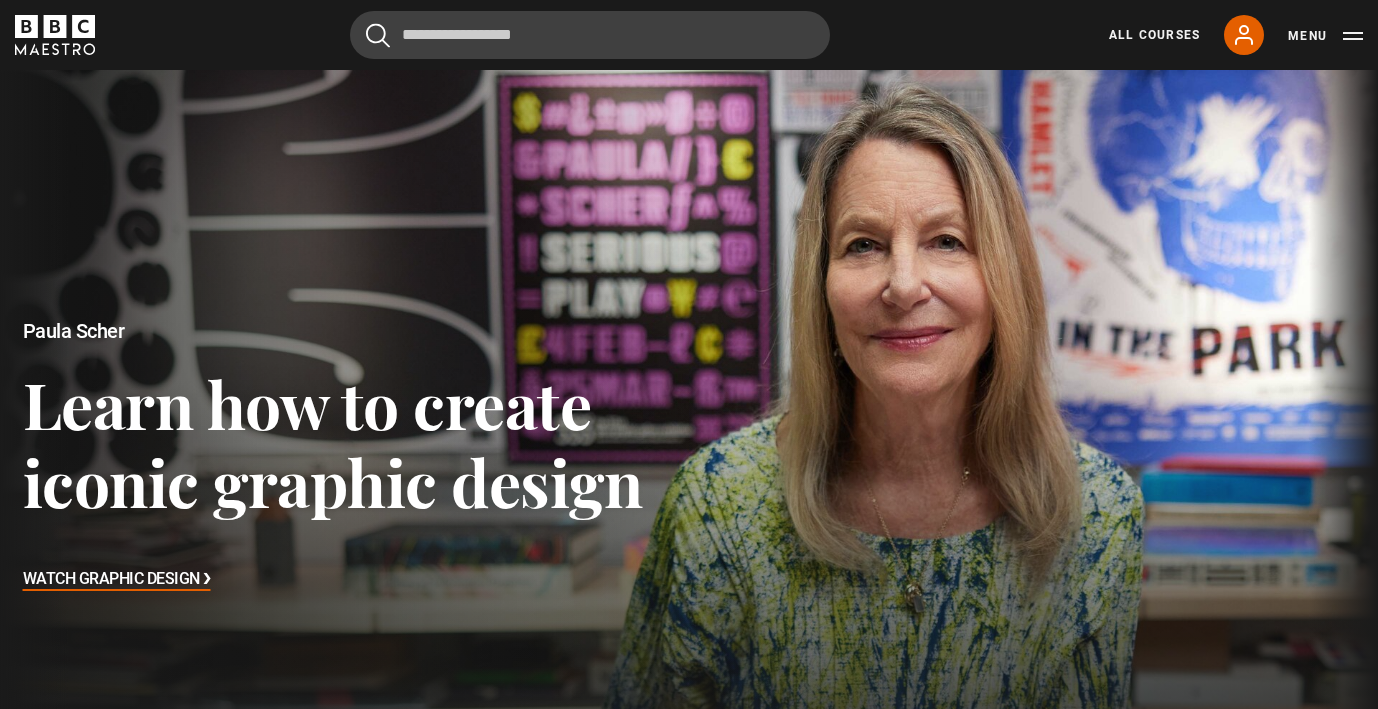 scroll, scrollTop: 669, scrollLeft: 0, axis: vertical 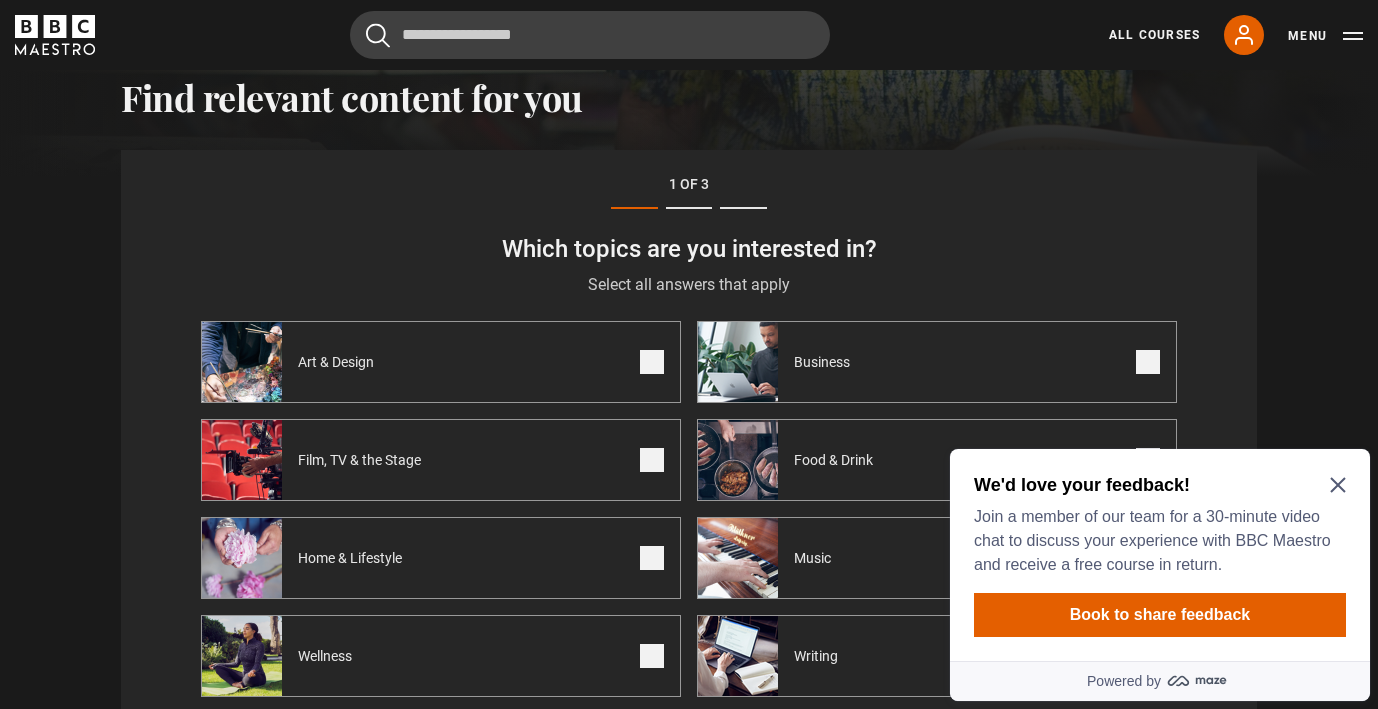 click 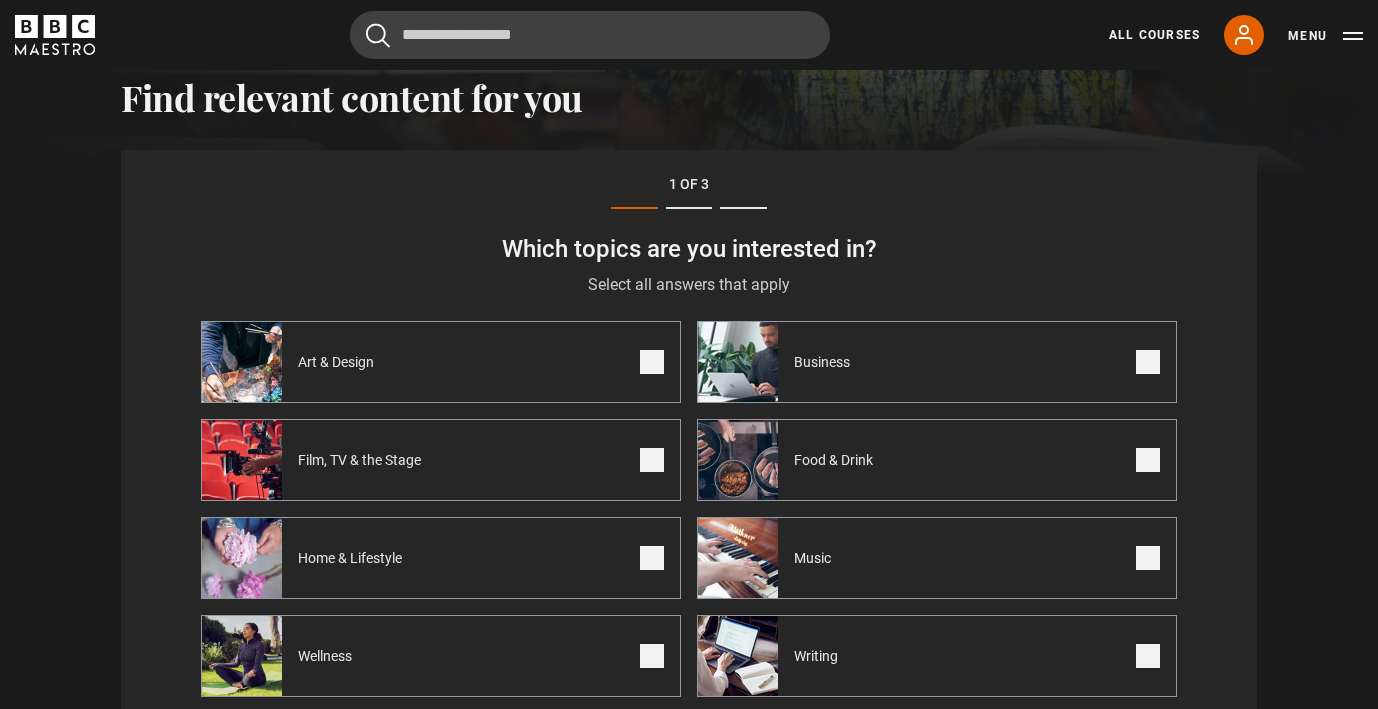 click on "Writing" at bounding box center (820, 656) 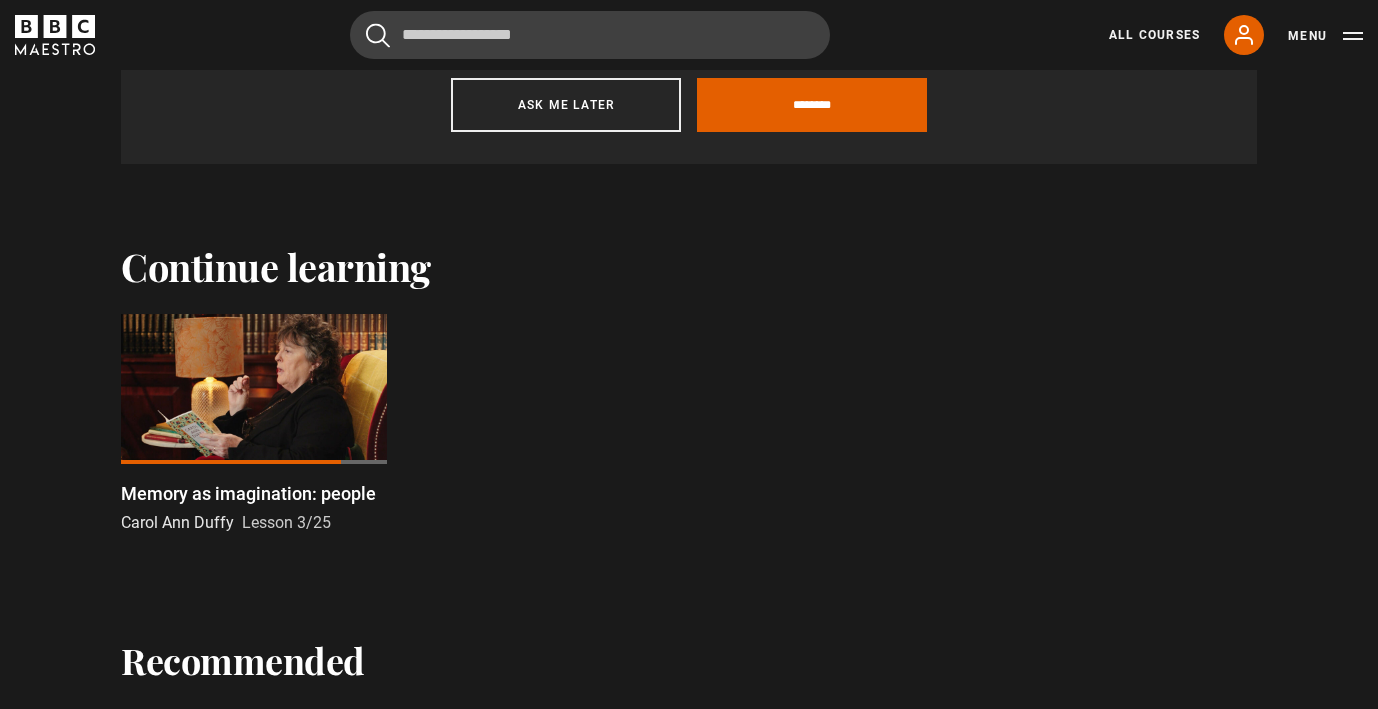 scroll, scrollTop: 1337, scrollLeft: 0, axis: vertical 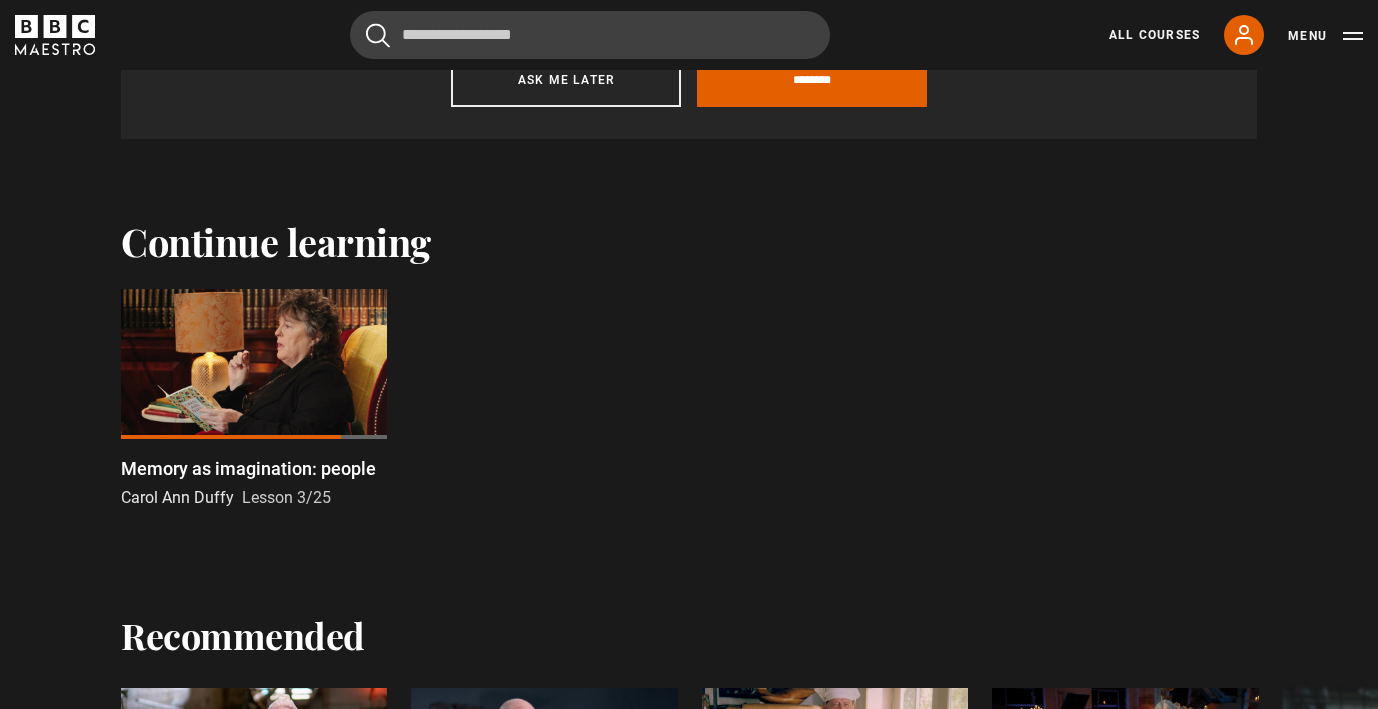 click at bounding box center (254, 364) 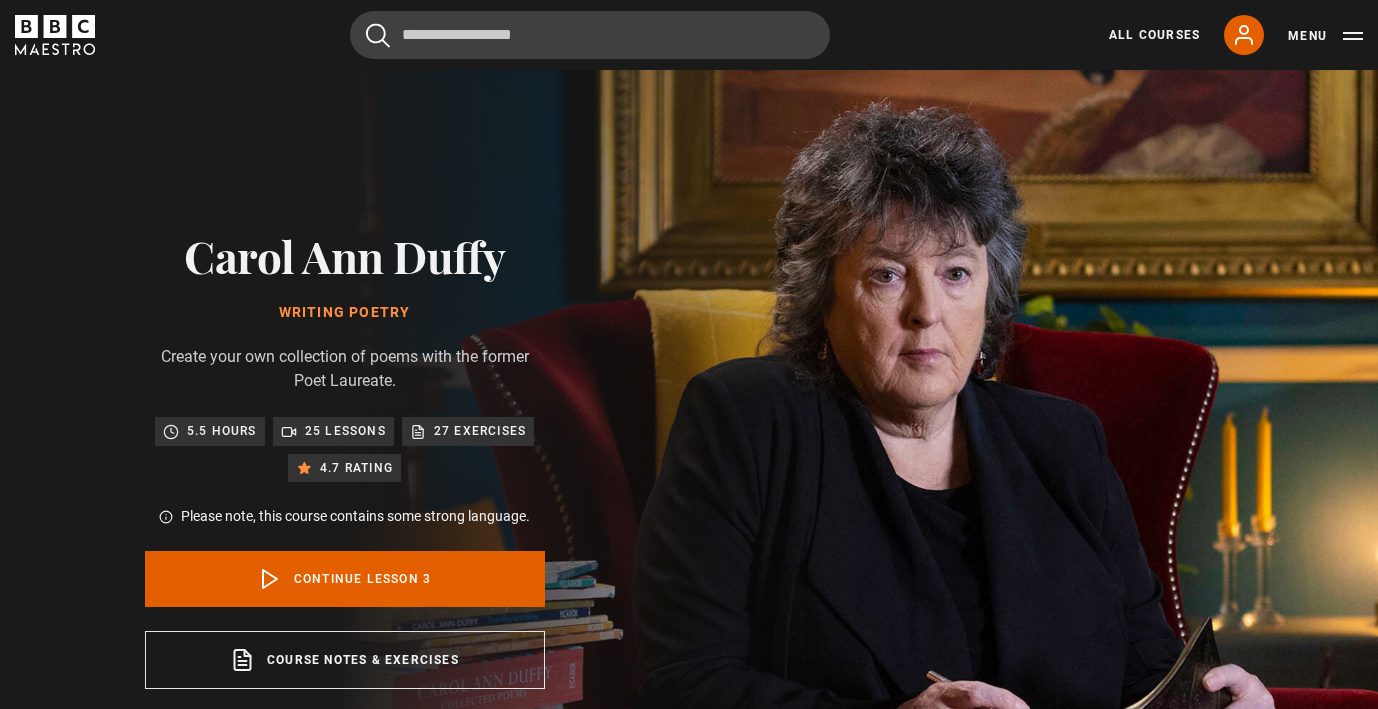 scroll, scrollTop: 847, scrollLeft: 0, axis: vertical 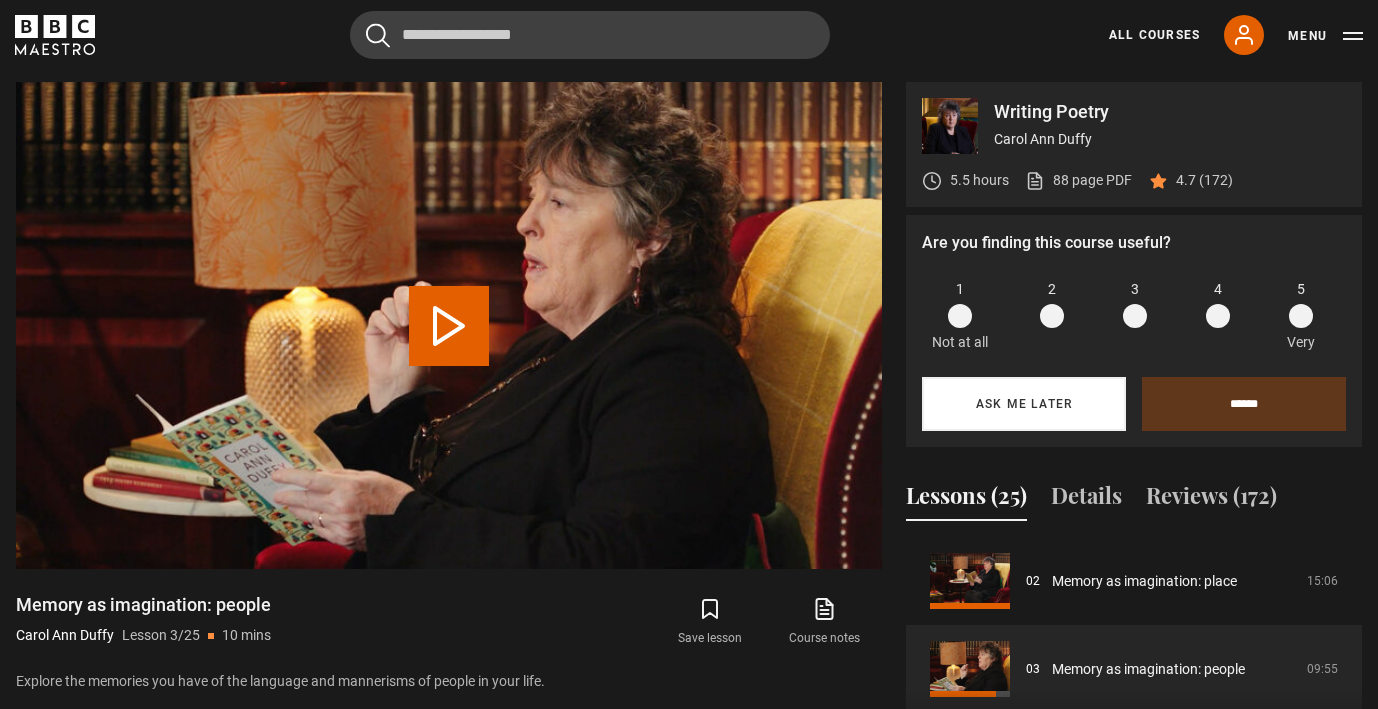click on "Ask me later" at bounding box center (1024, 404) 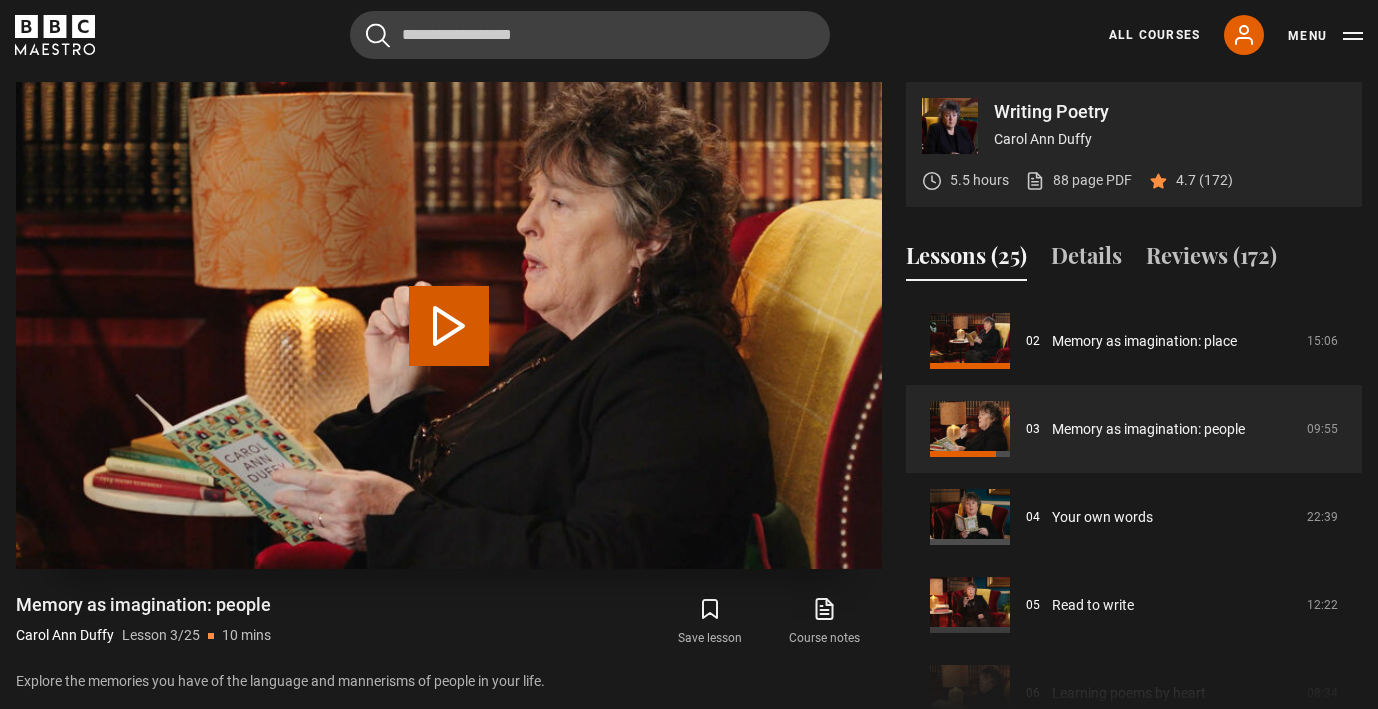 click on "Play Lesson Memory as imagination: people" at bounding box center [449, 326] 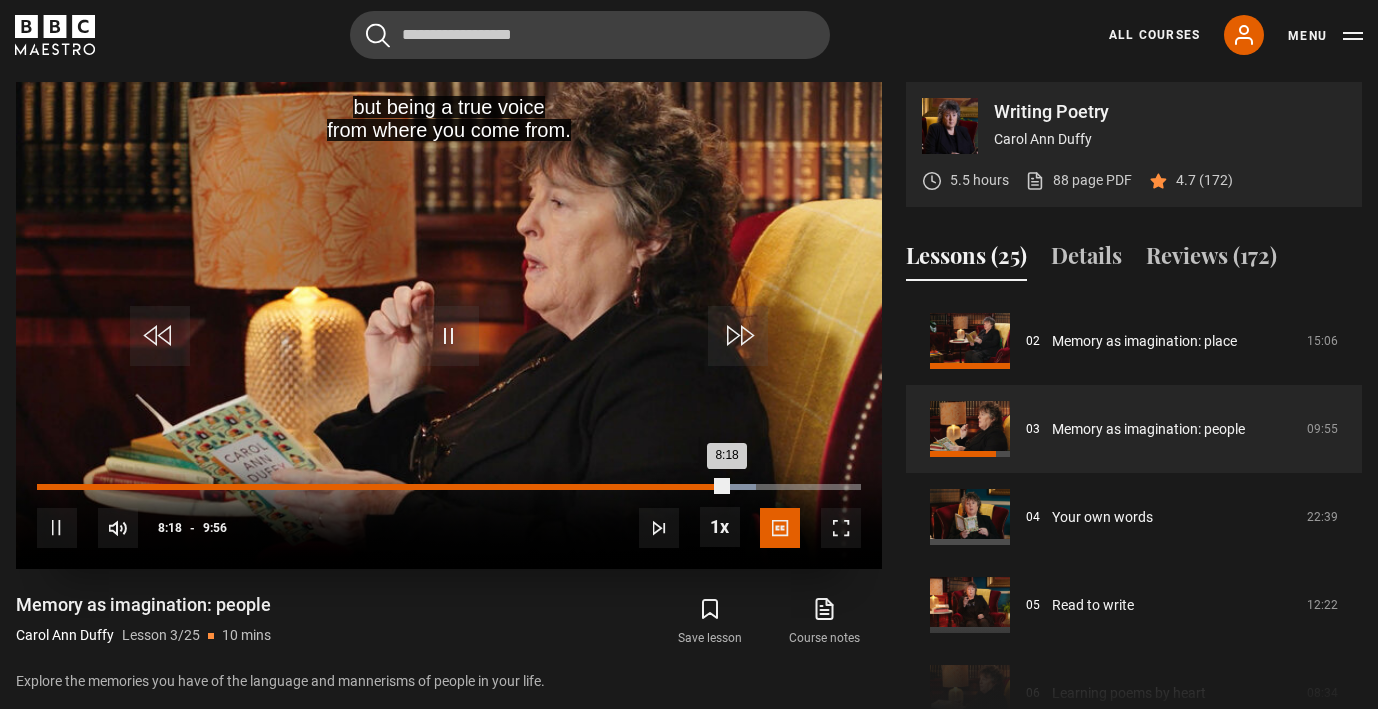 click on "7:57" at bounding box center (698, 487) 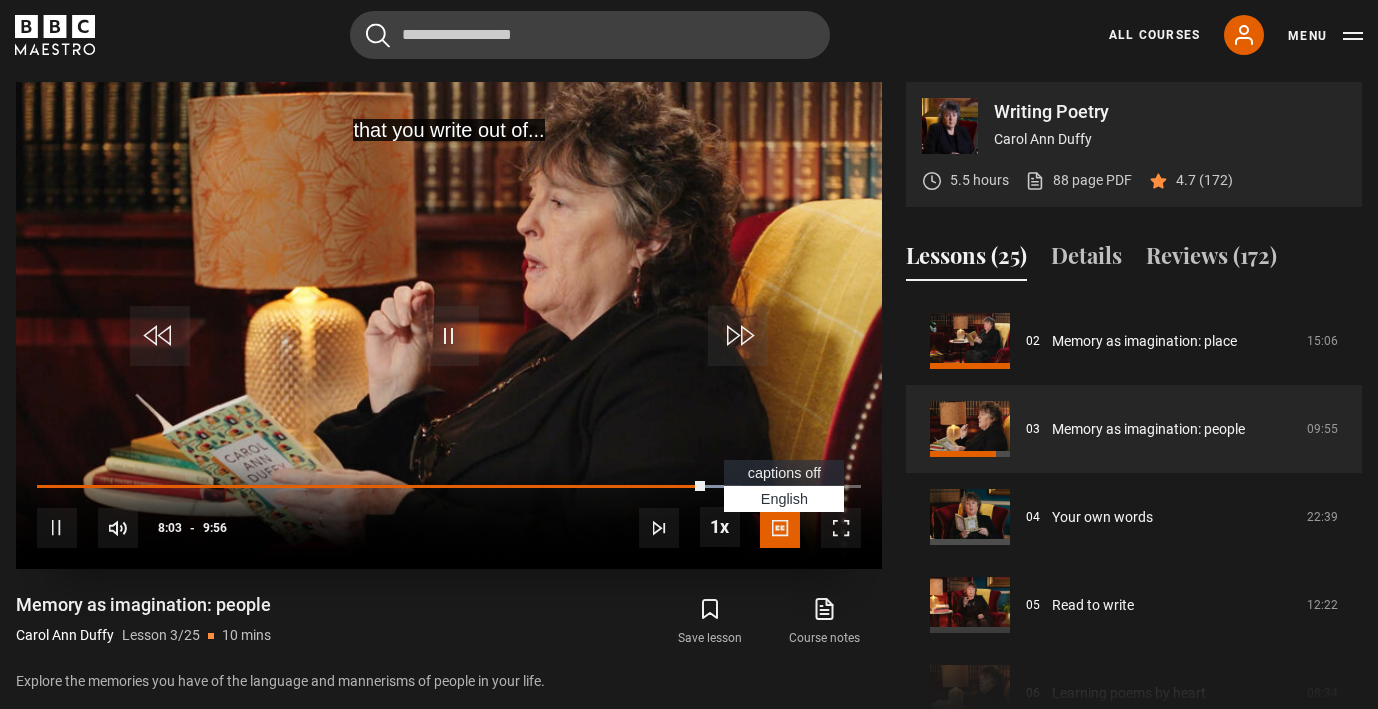 click at bounding box center (780, 528) 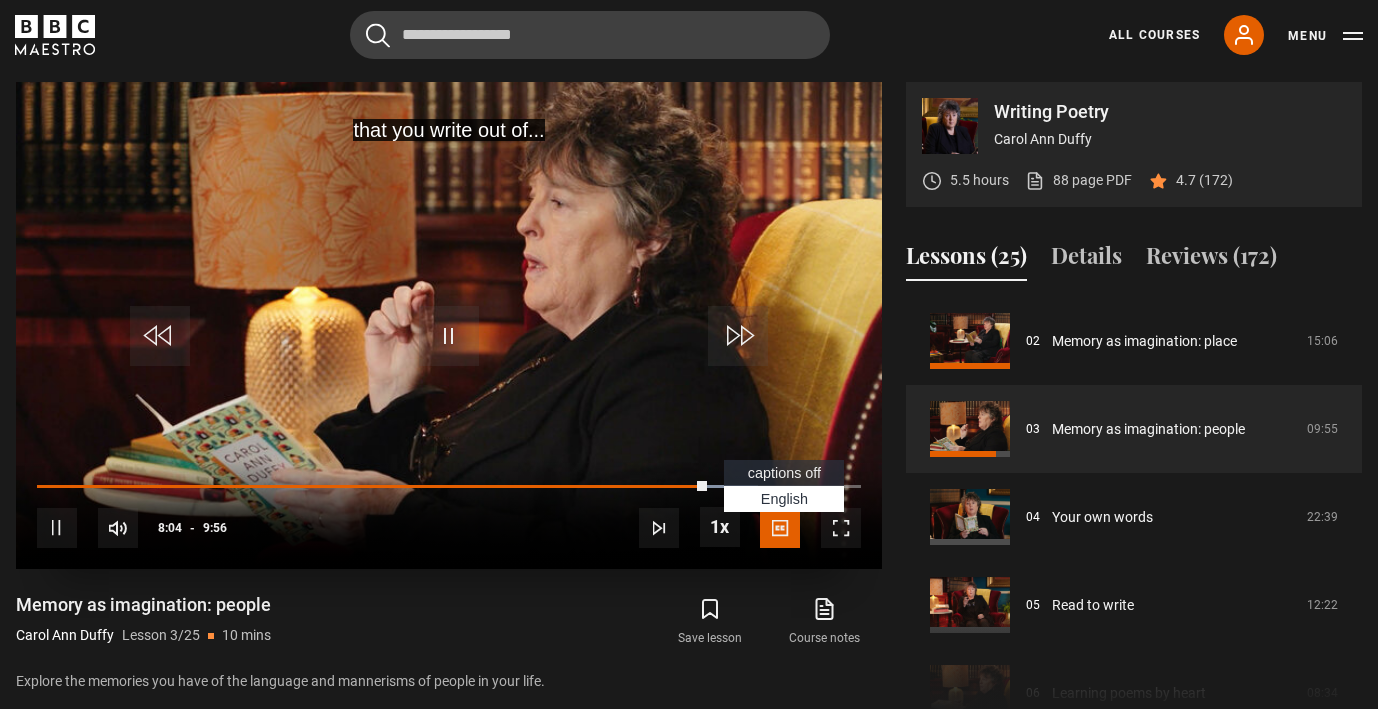 click at bounding box center [780, 528] 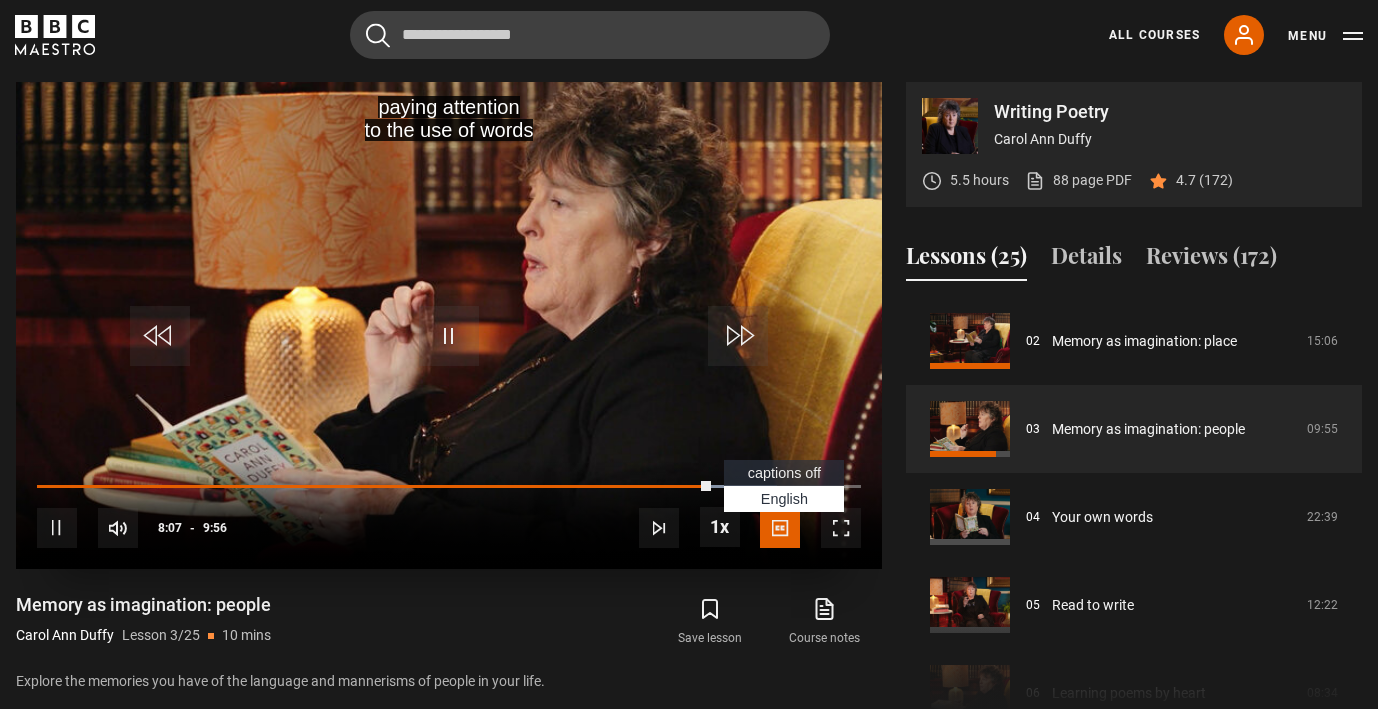click on "captions off" at bounding box center (784, 473) 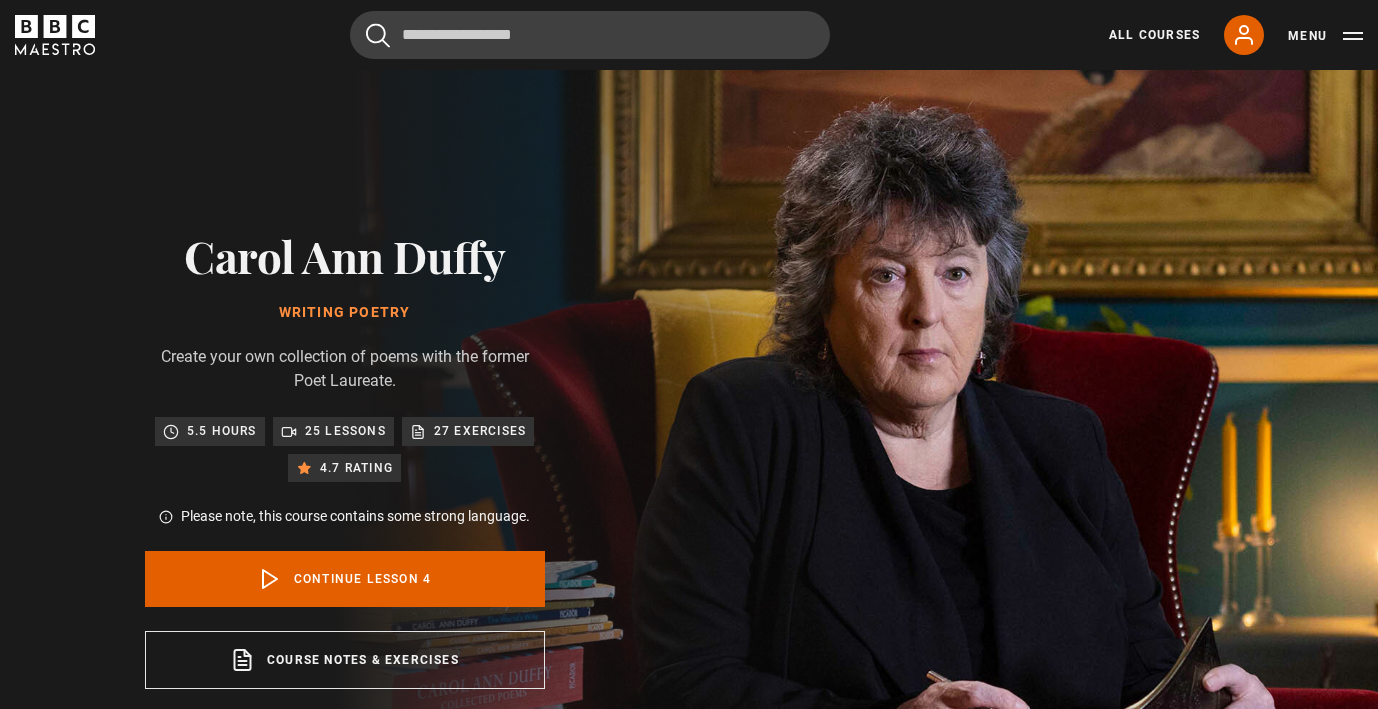 scroll, scrollTop: 847, scrollLeft: 0, axis: vertical 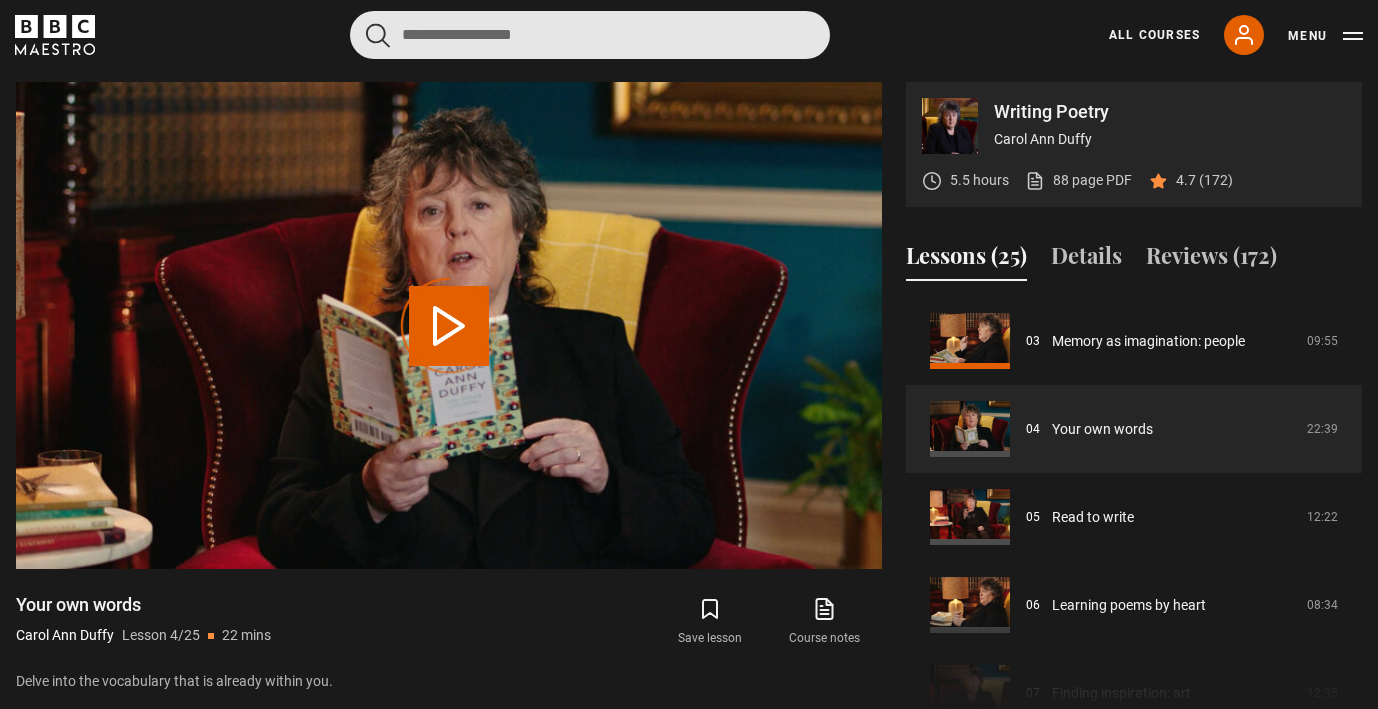 click at bounding box center (590, 35) 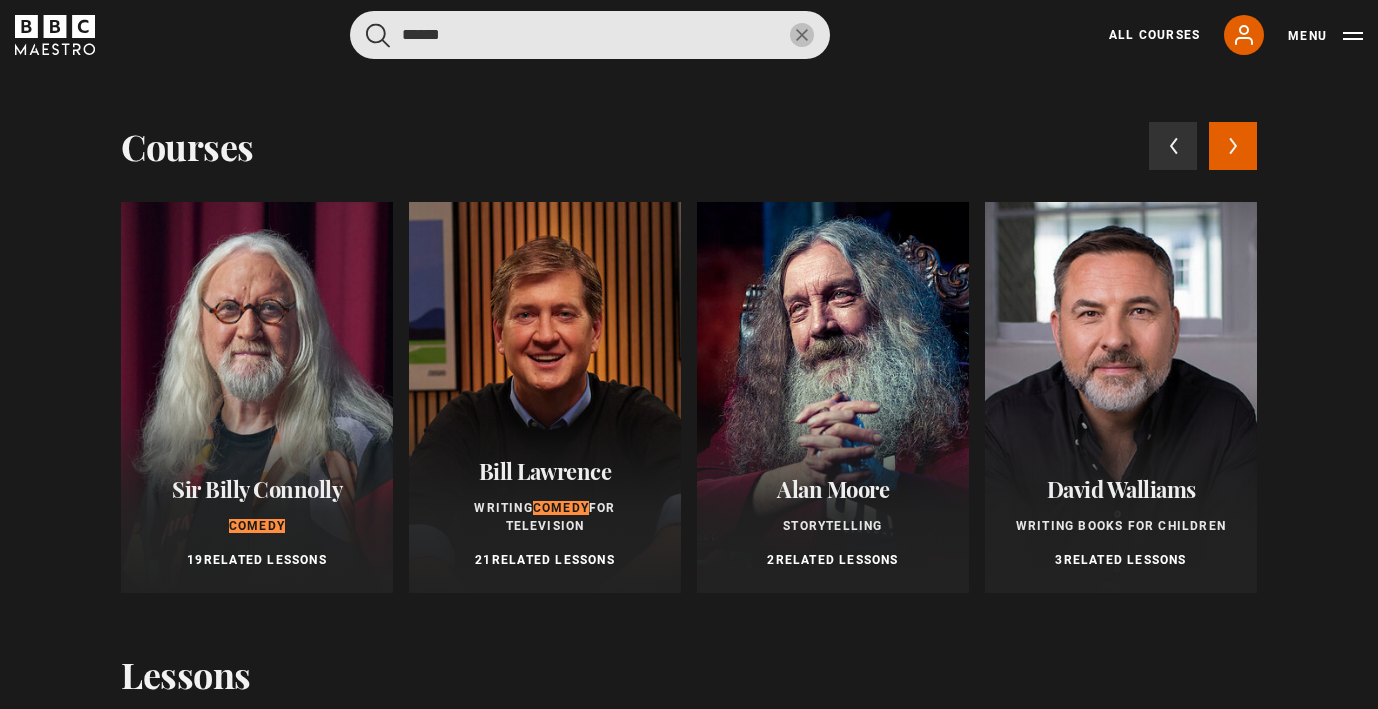 type on "******" 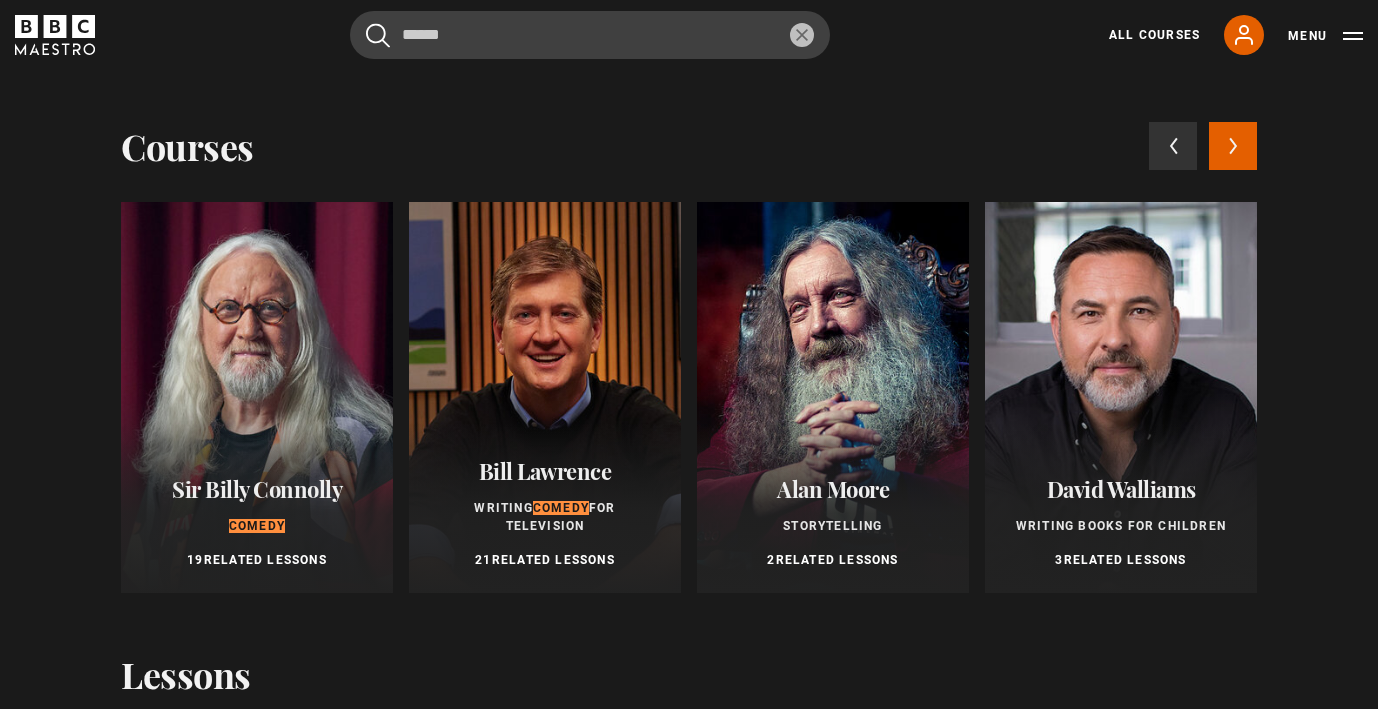 click at bounding box center (257, 397) 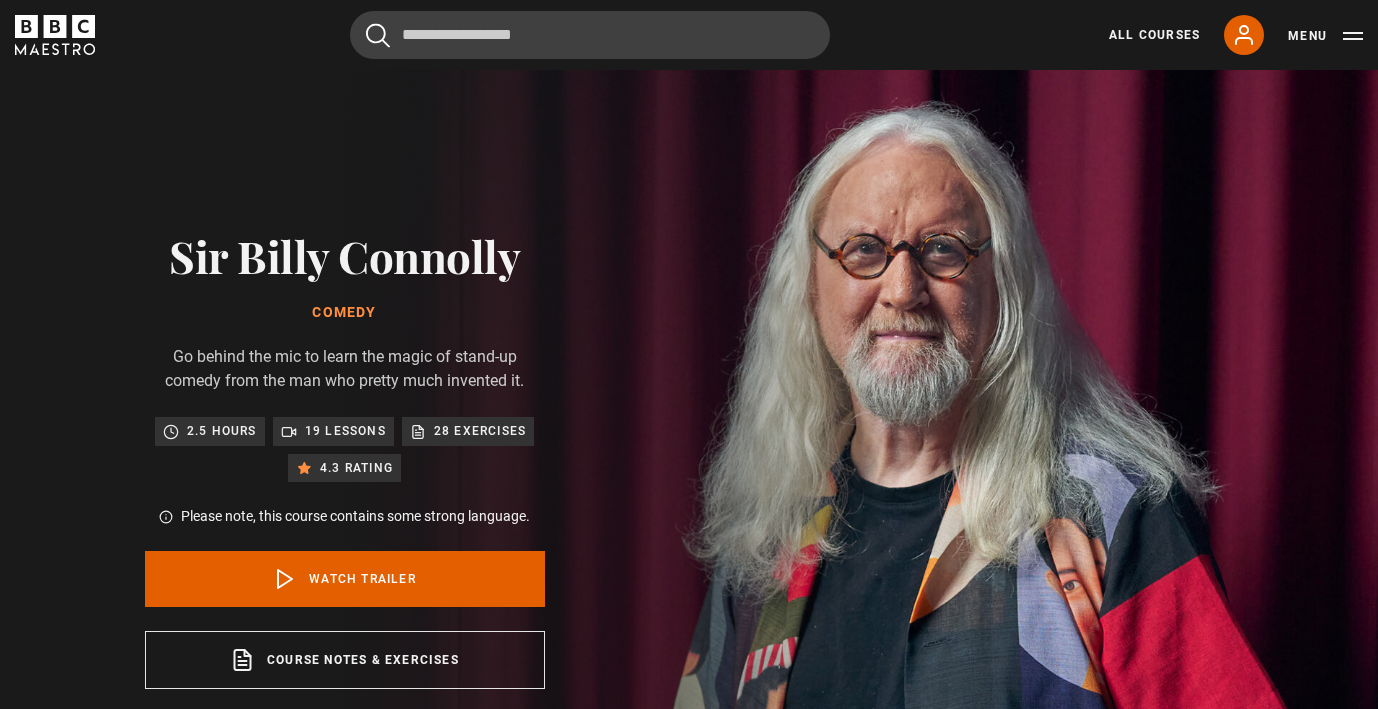 scroll, scrollTop: 0, scrollLeft: 0, axis: both 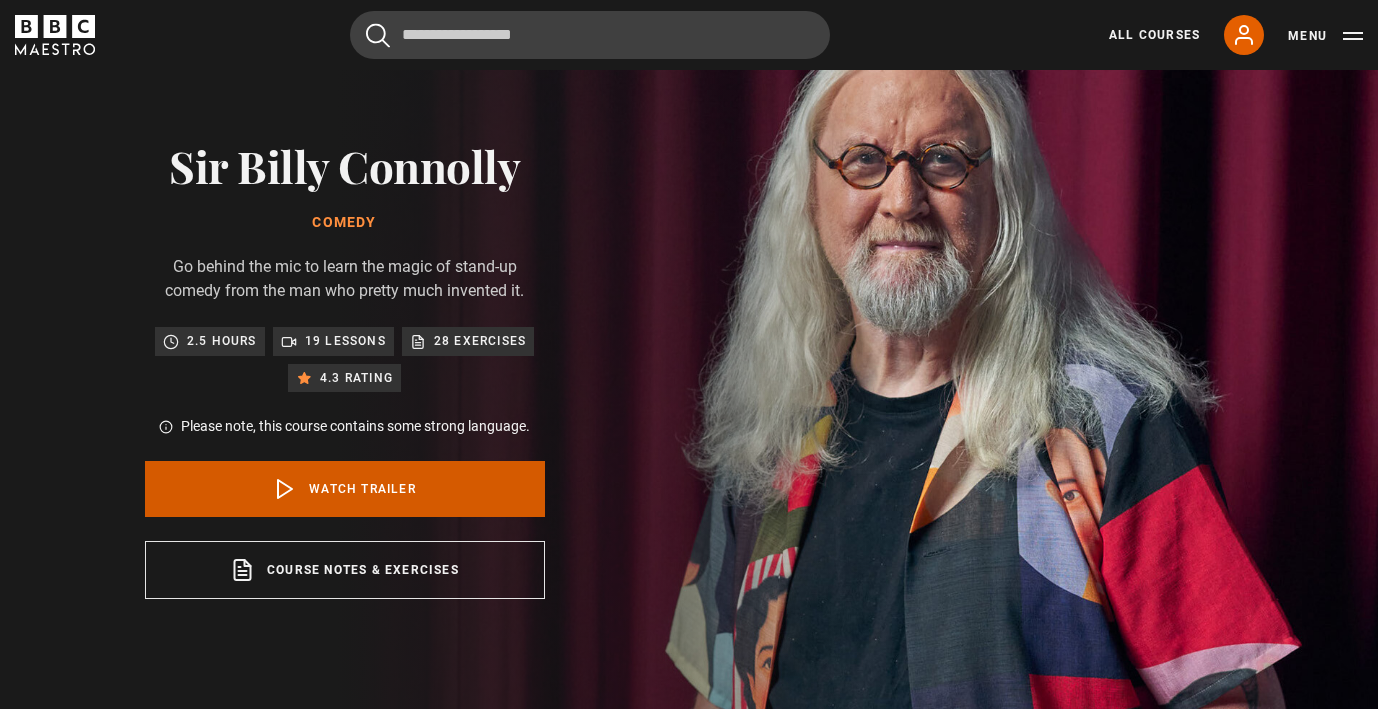click 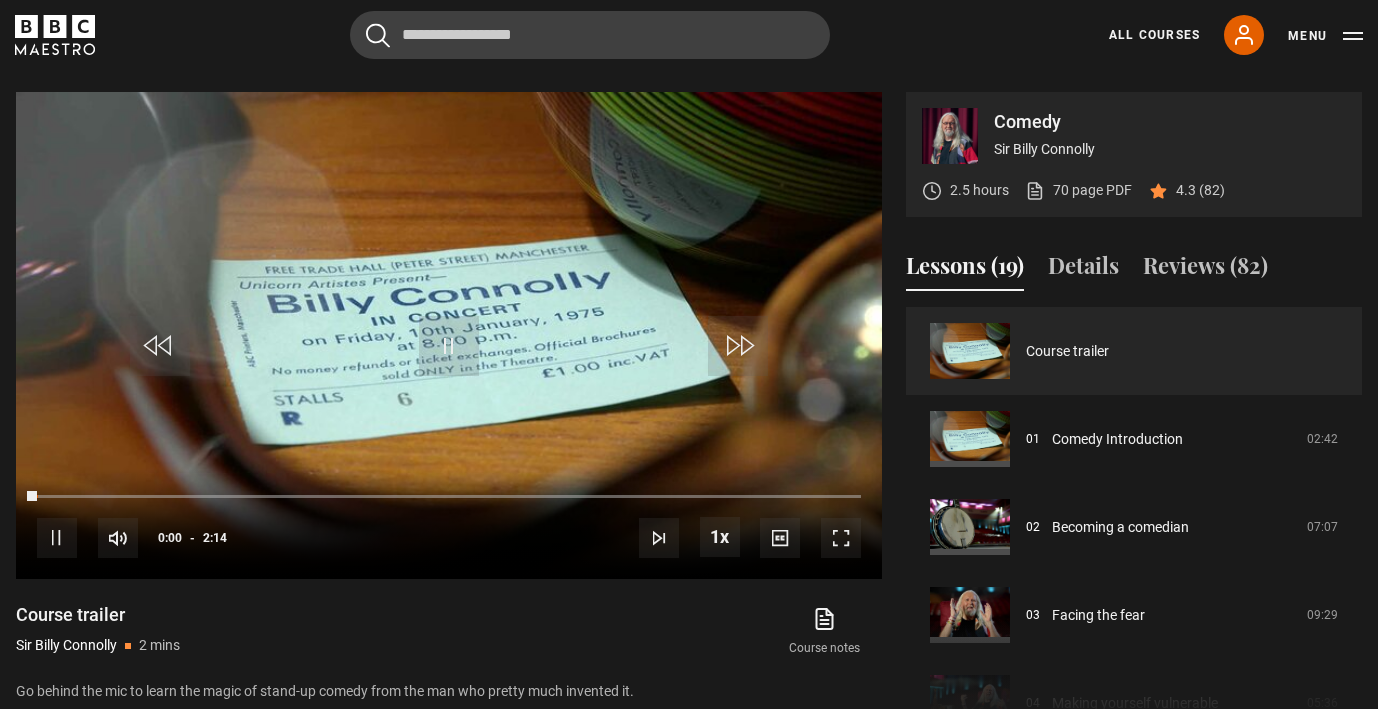 scroll, scrollTop: 847, scrollLeft: 0, axis: vertical 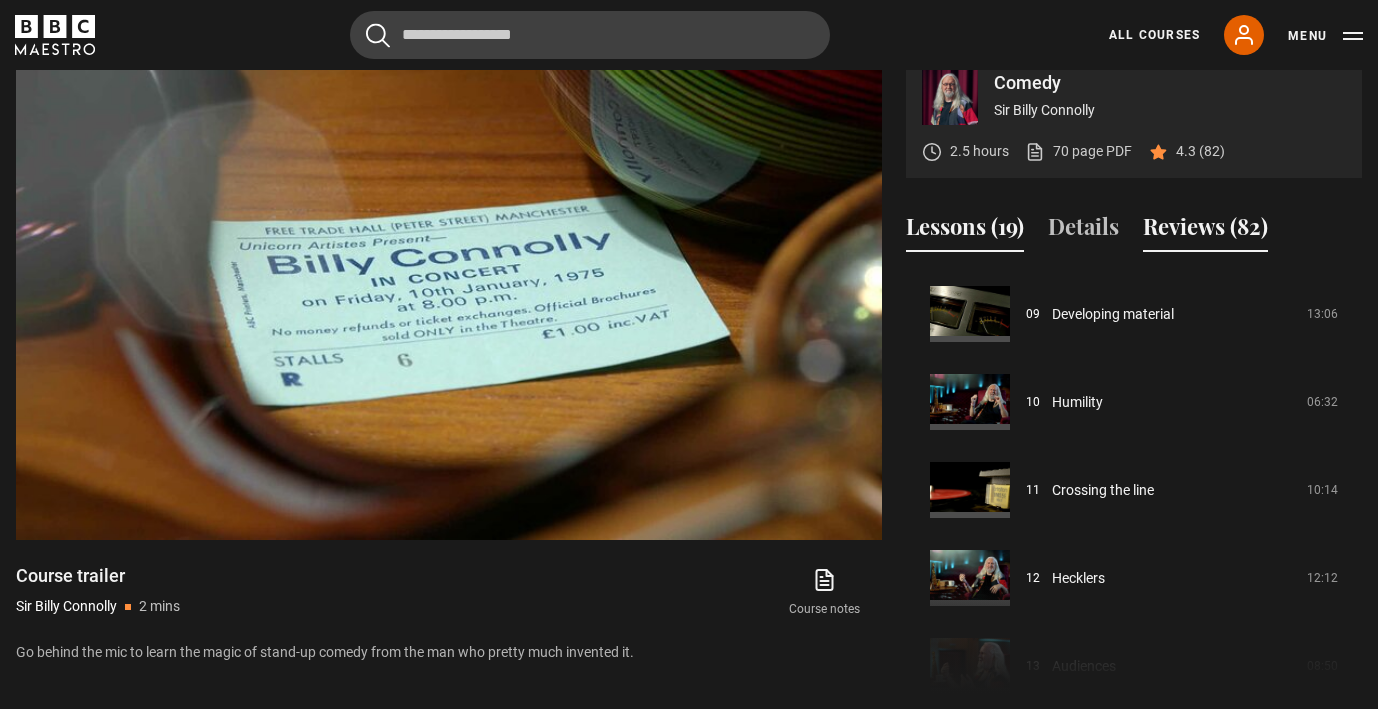 click on "Reviews (82)" at bounding box center (1205, 231) 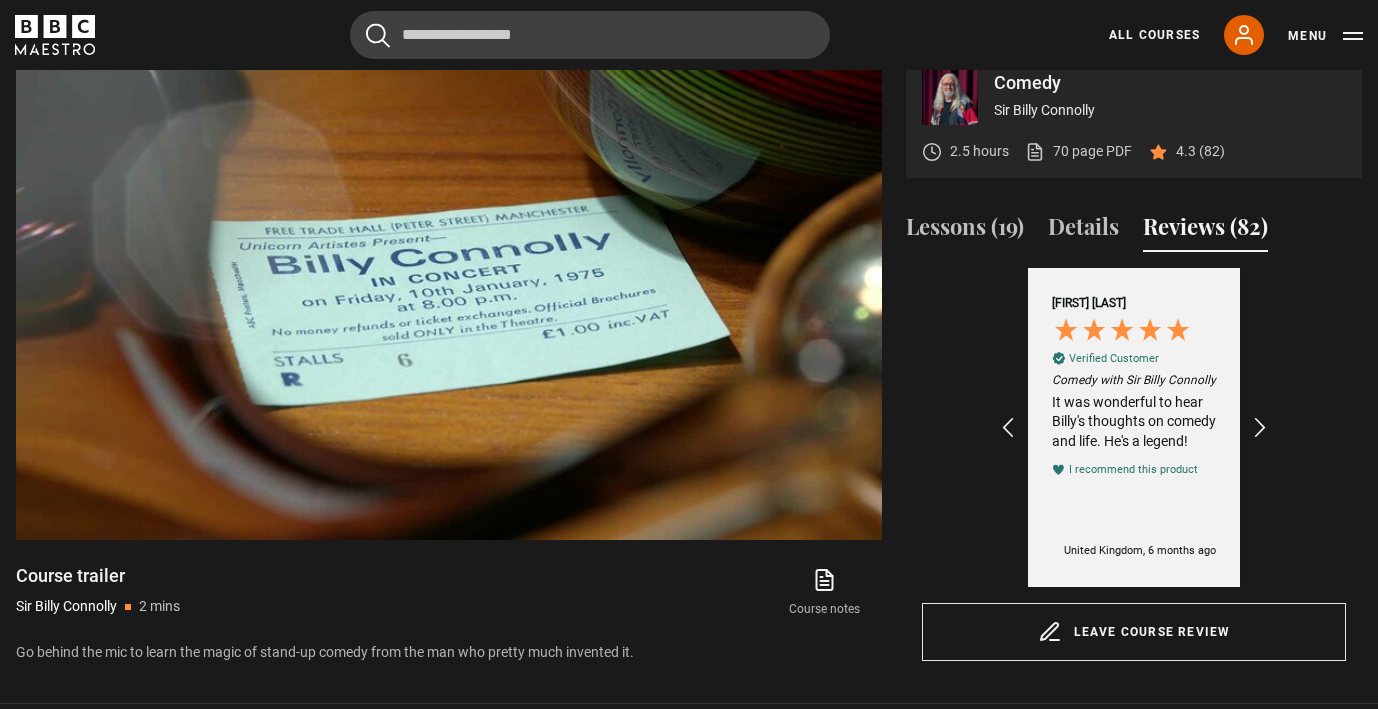 scroll, scrollTop: 0, scrollLeft: 1856, axis: horizontal 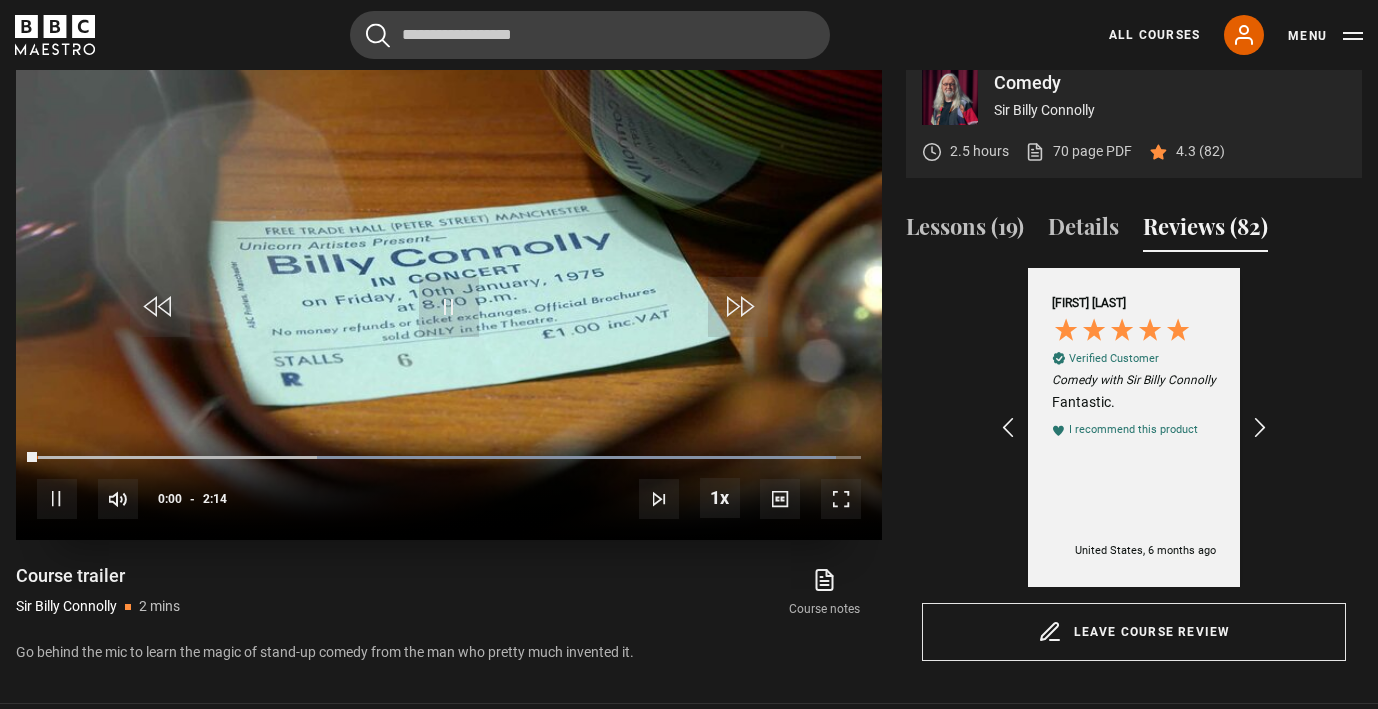 click at bounding box center [57, 499] 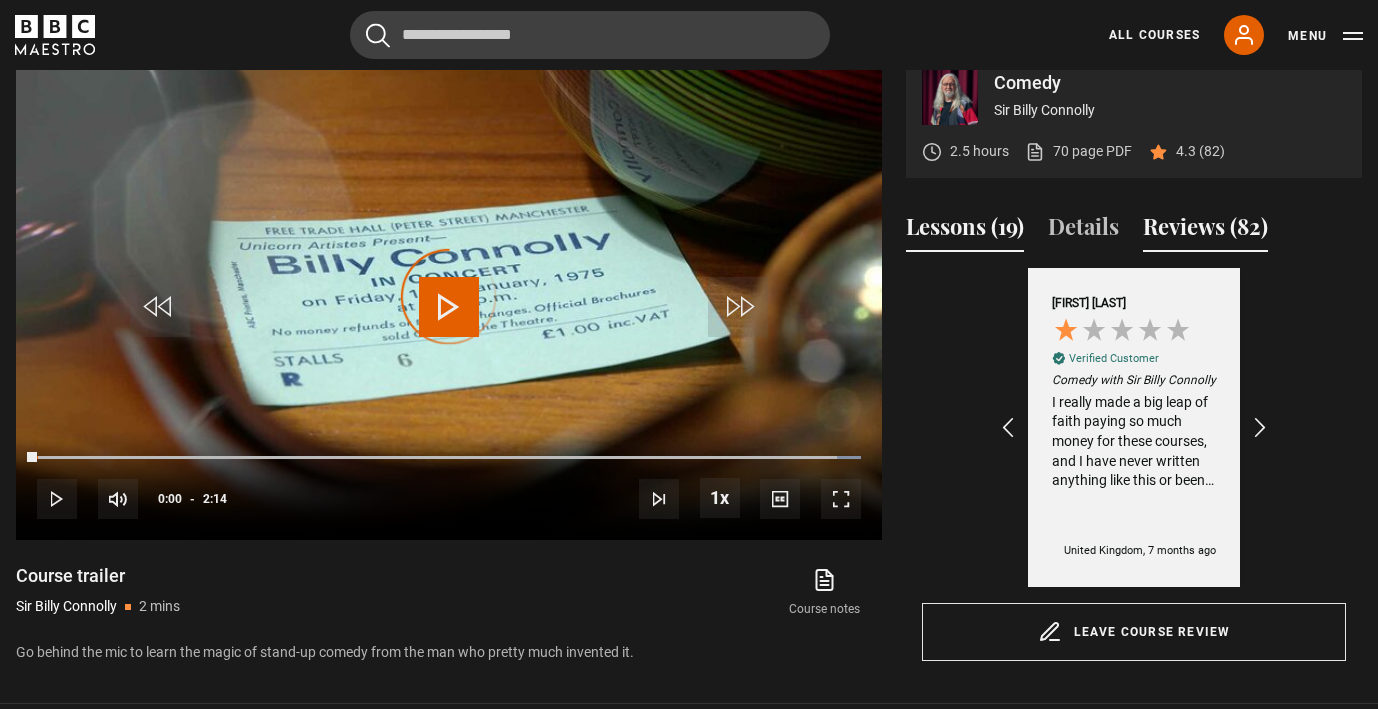 scroll, scrollTop: 0, scrollLeft: 2552, axis: horizontal 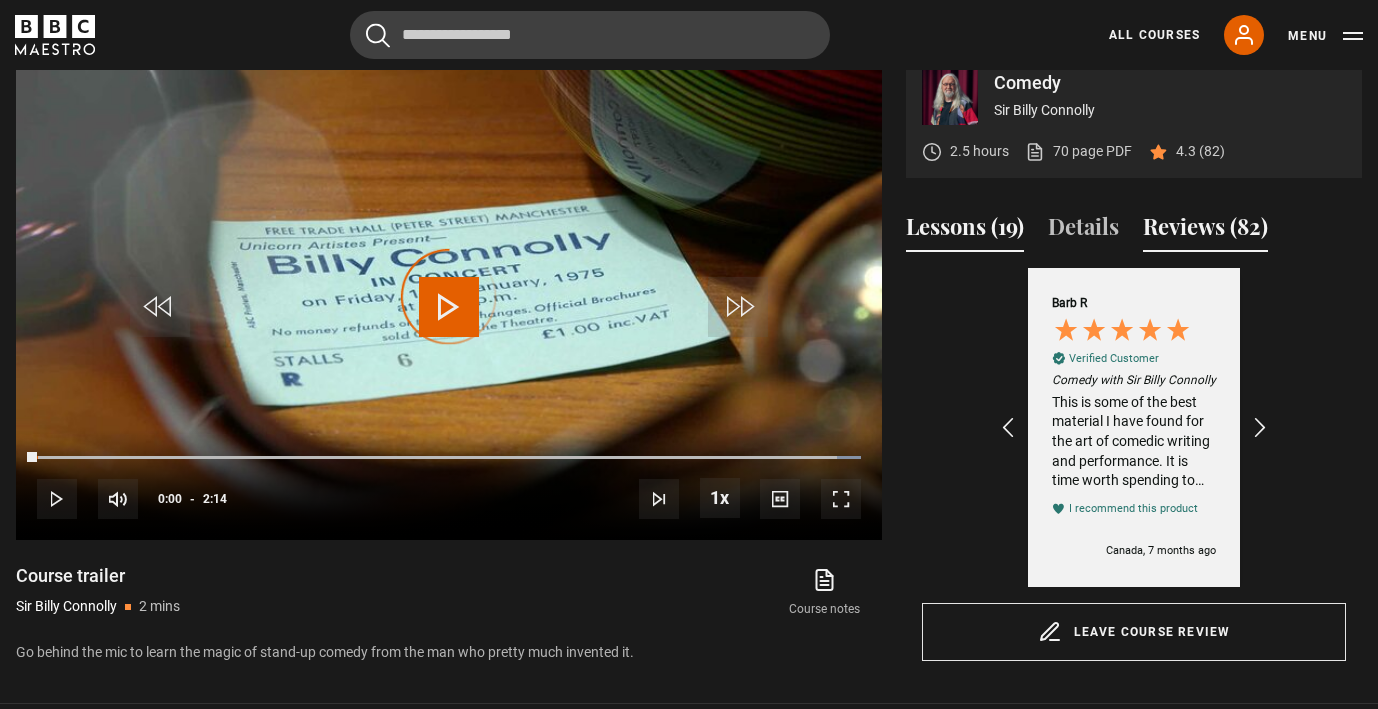 click on "Lessons (19)" at bounding box center [965, 231] 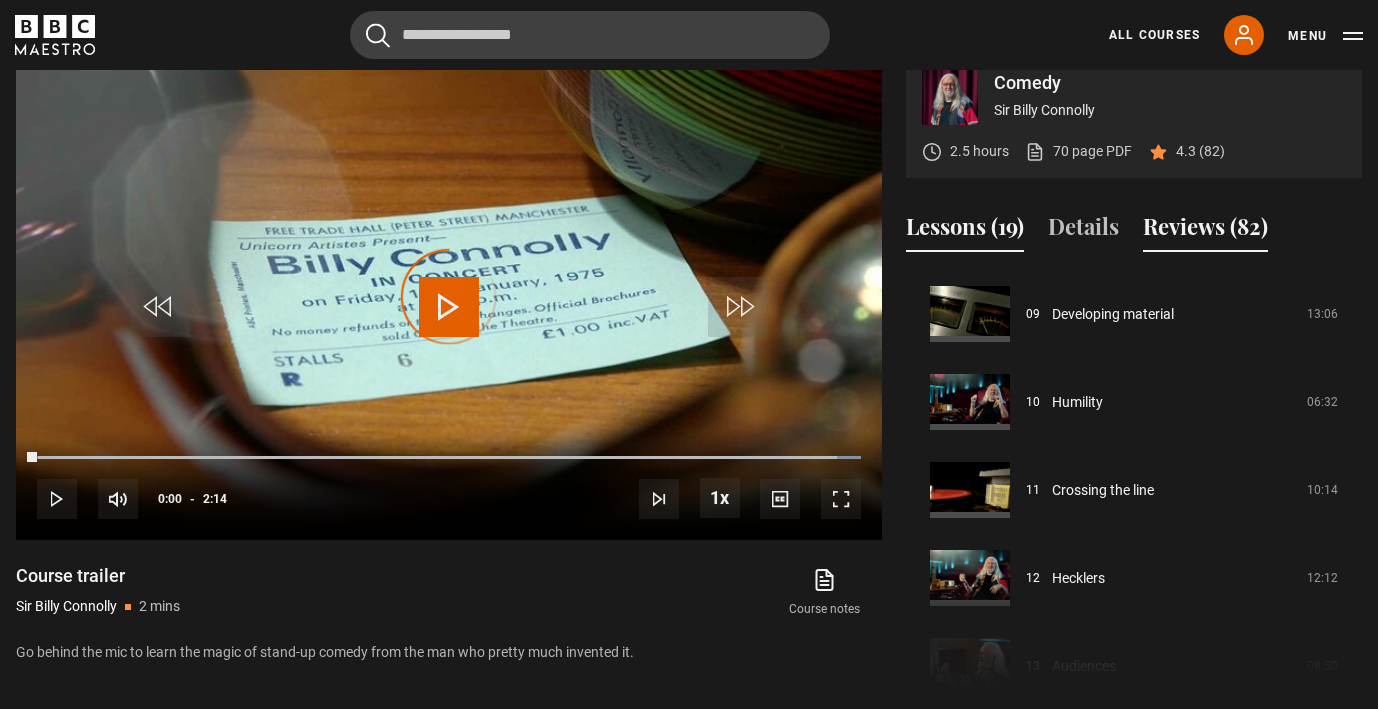 click on "Reviews (82)" at bounding box center (1205, 231) 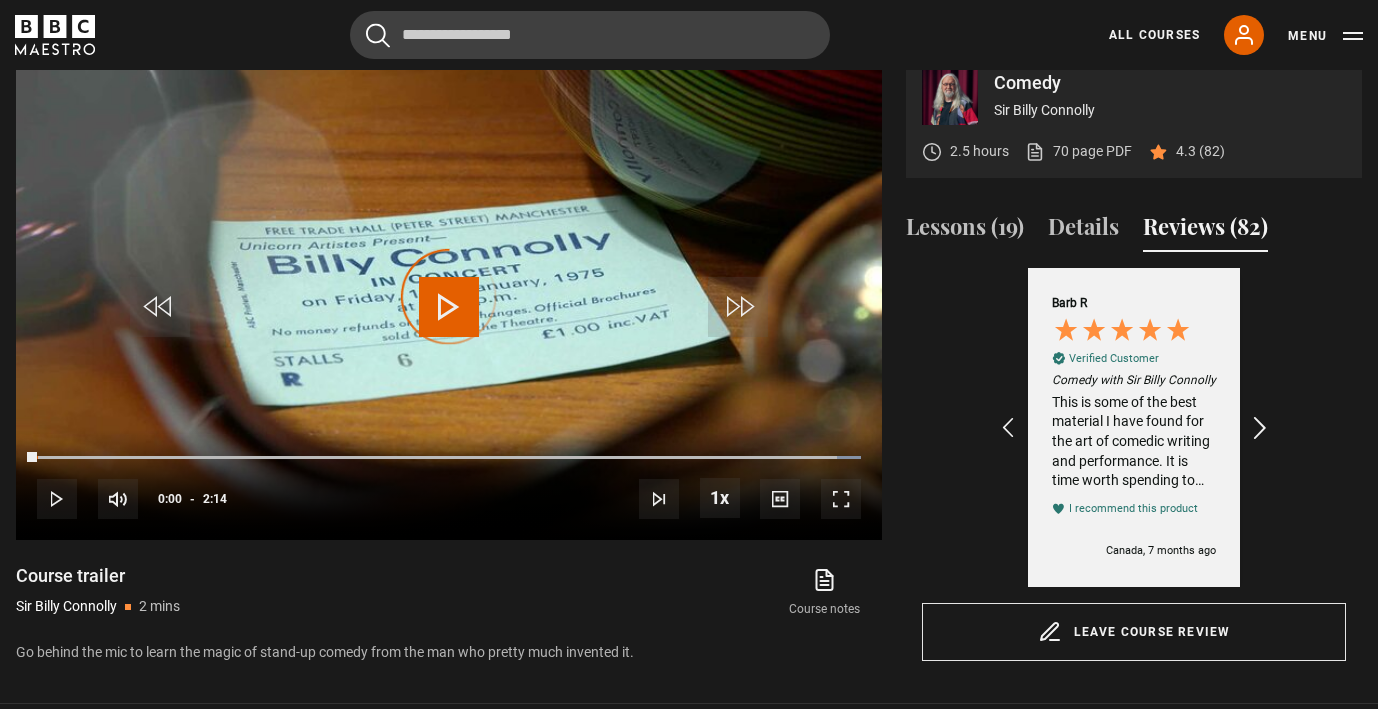 click at bounding box center [1261, 428] 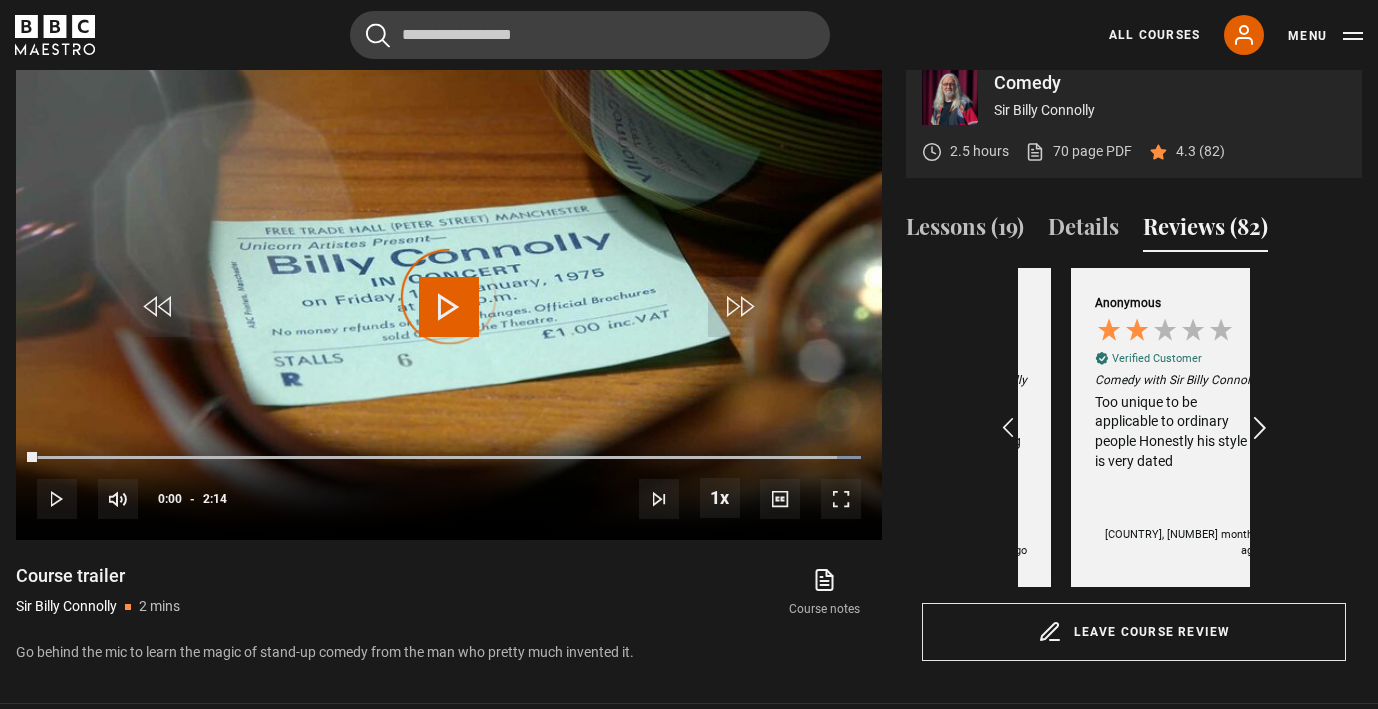 scroll, scrollTop: 0, scrollLeft: 2784, axis: horizontal 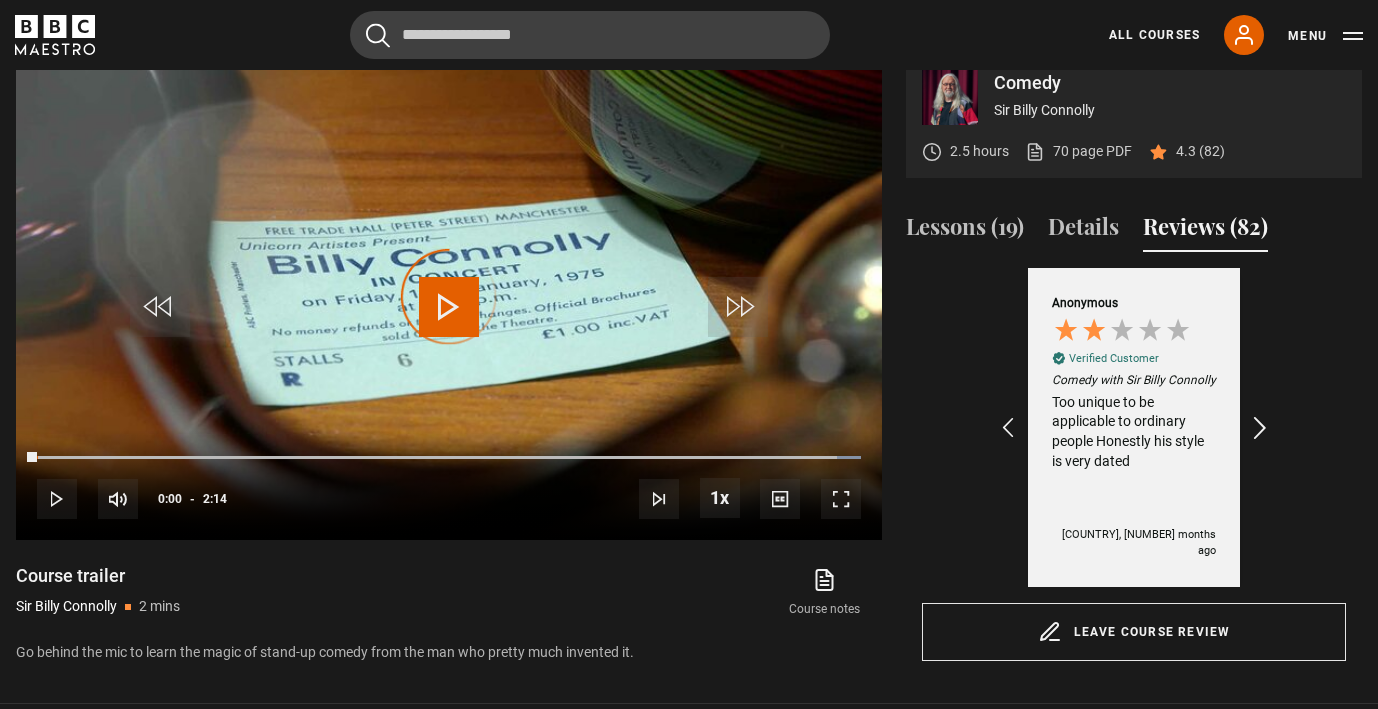 click at bounding box center (1261, 428) 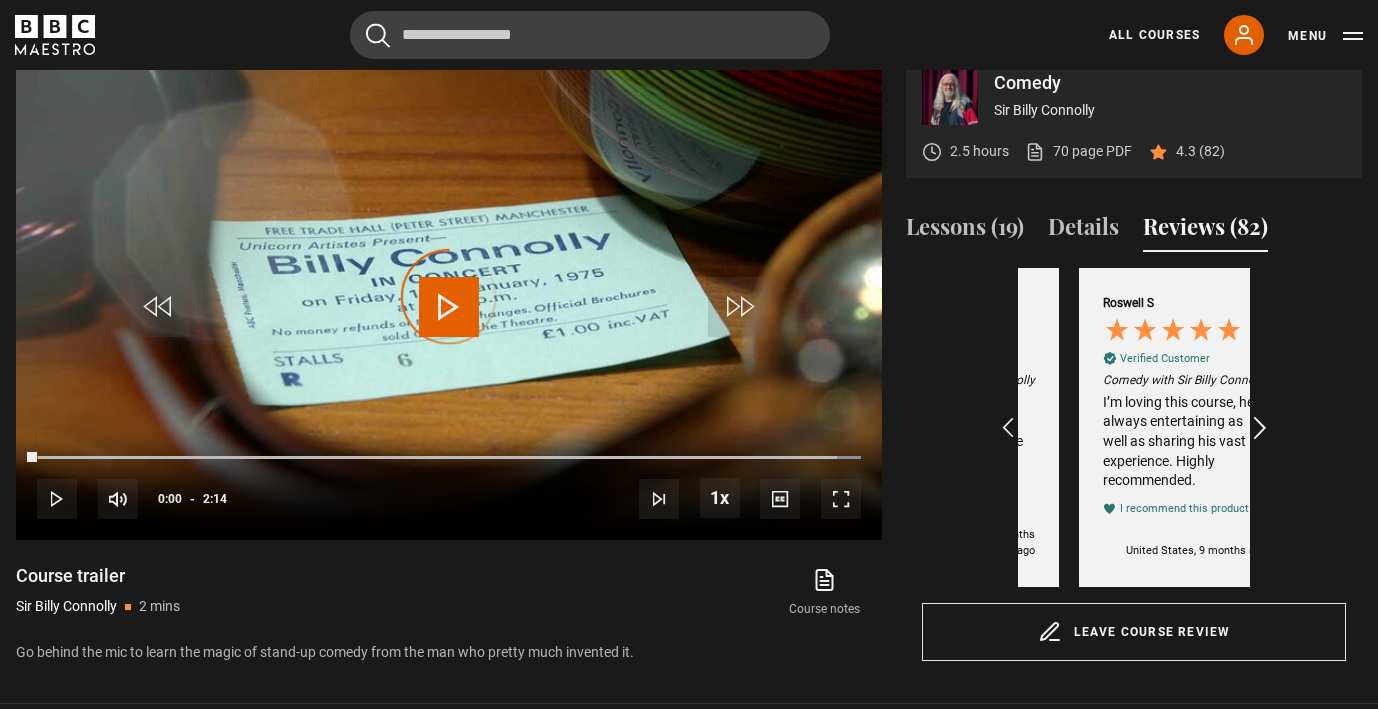 scroll, scrollTop: 0, scrollLeft: 3016, axis: horizontal 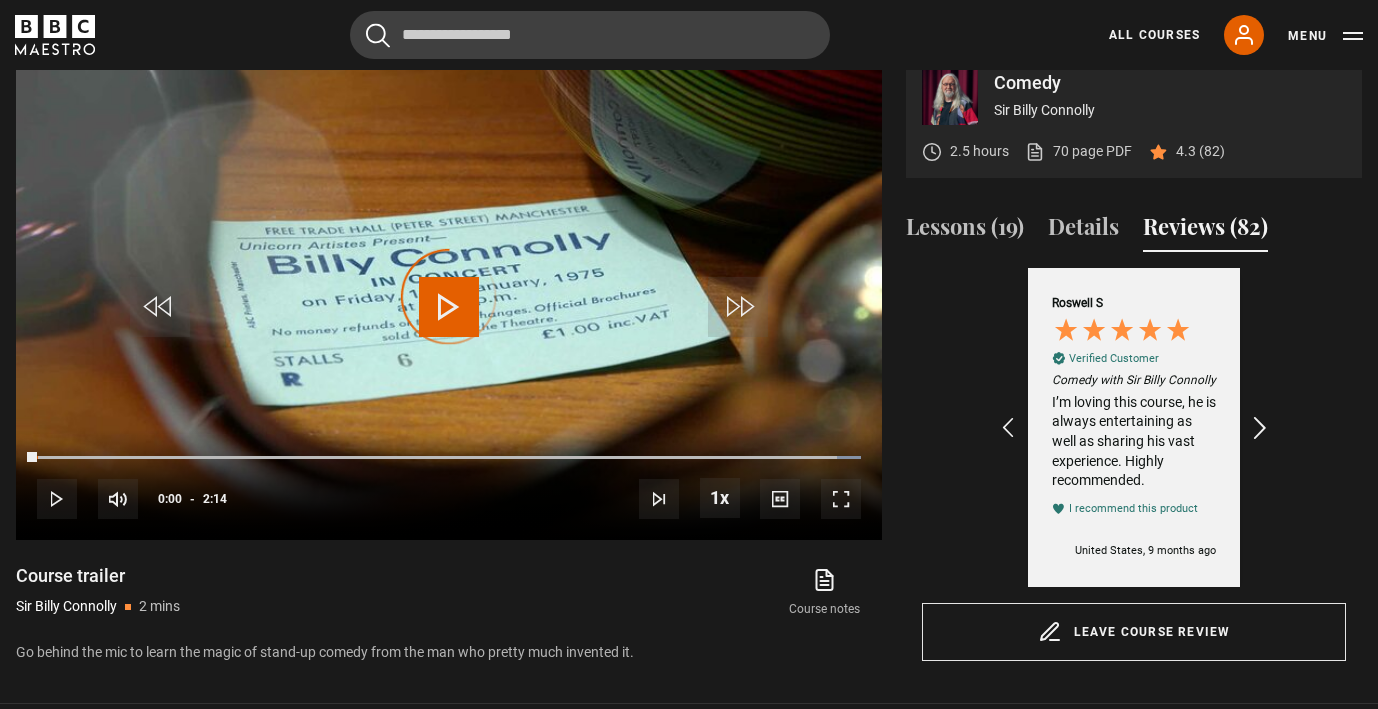 click at bounding box center [1261, 428] 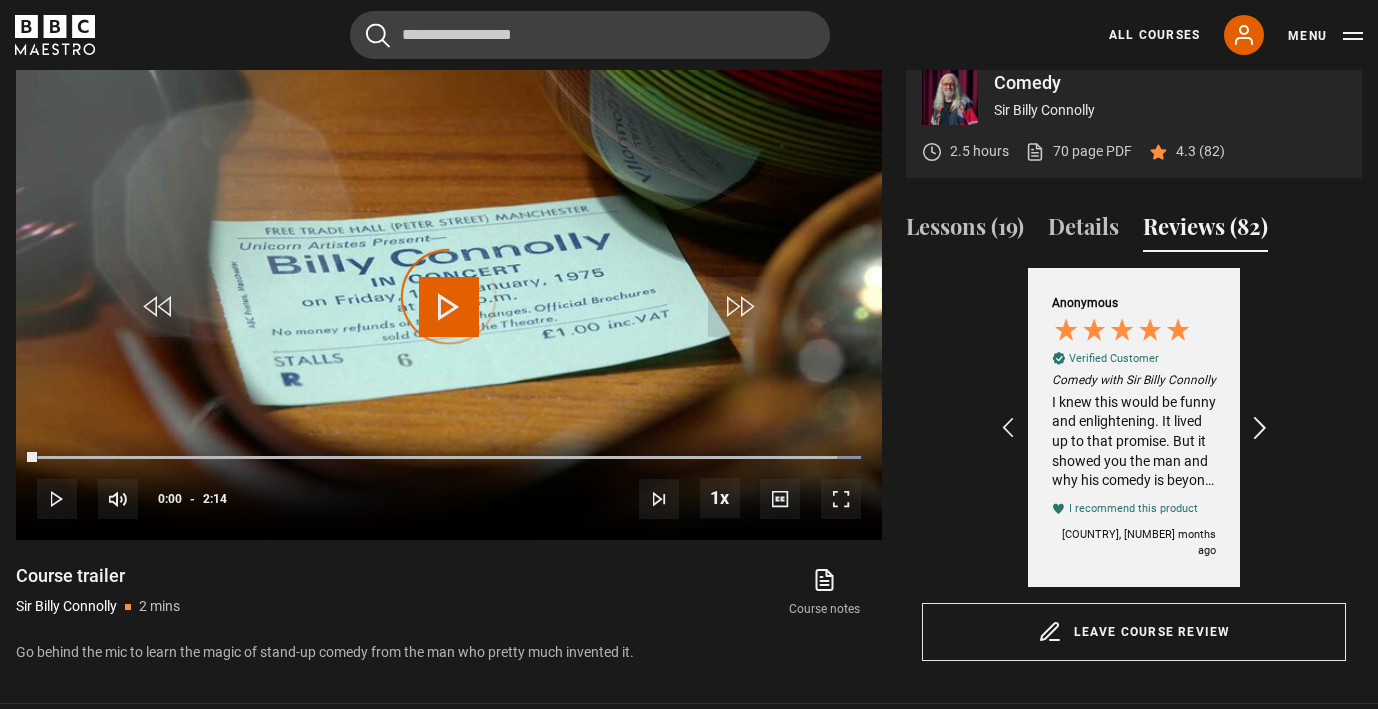 click at bounding box center [1261, 428] 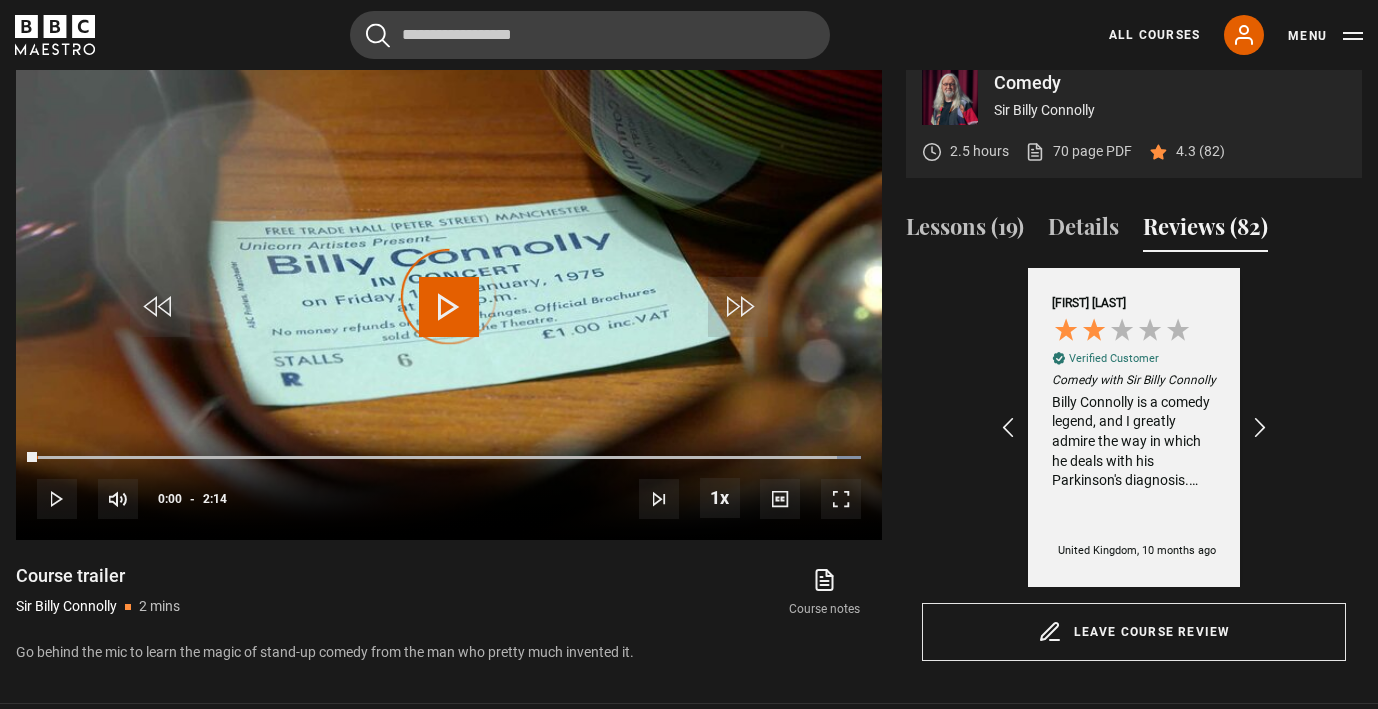 click on "Billy Connolly is a comedy legend, and I greatly admire the way in which he deals with his Parkinson's diagnosis. However, this has clearly impacted on the way that this course is taught. In other courses I have watched, there are interactions between the Maestro and people studying the subject in which s/he is an expert. In the case of the comedy course, it consists solely of Billy talking about his career and experiences, intercut with some of his performances. I didn't feel it gave me much insight into the craft of constructing a stand-up repertoire. It felt mostly like, a series of anecdotes and reminiscences." at bounding box center (1134, 442) 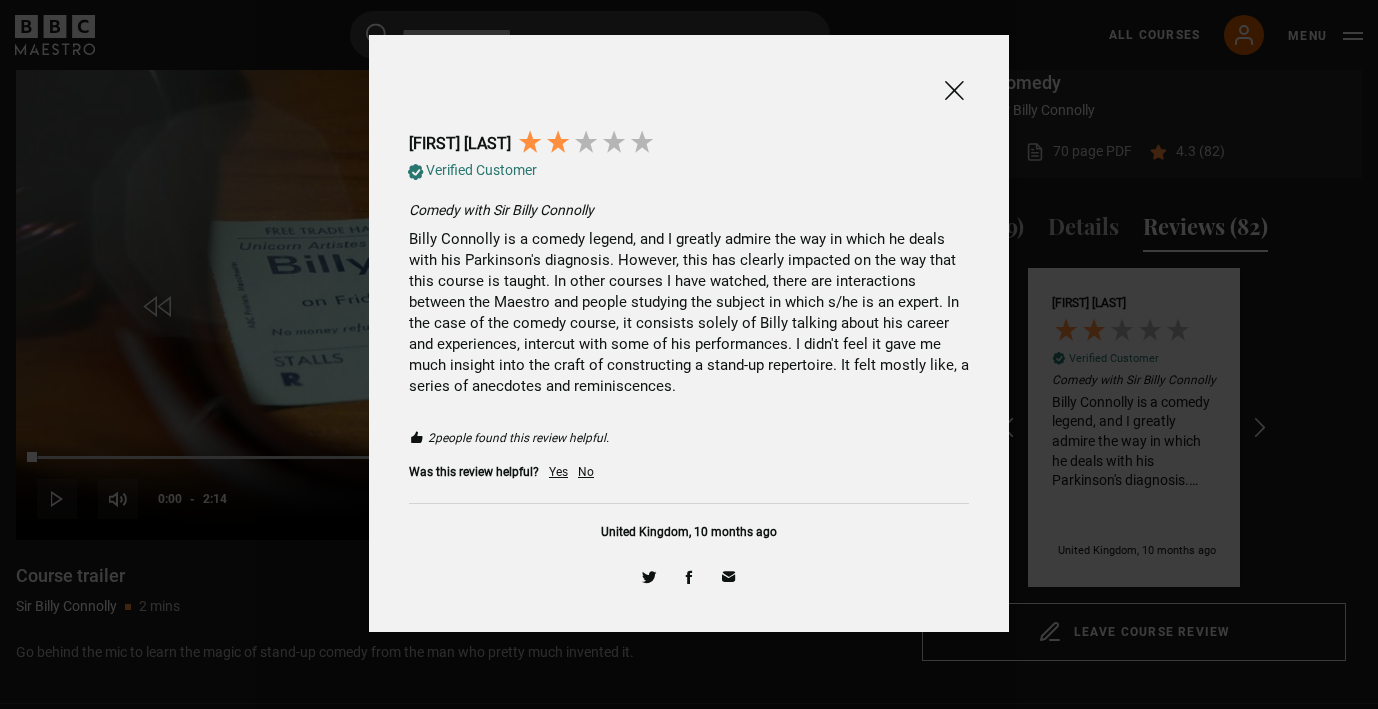 click at bounding box center [954, 90] 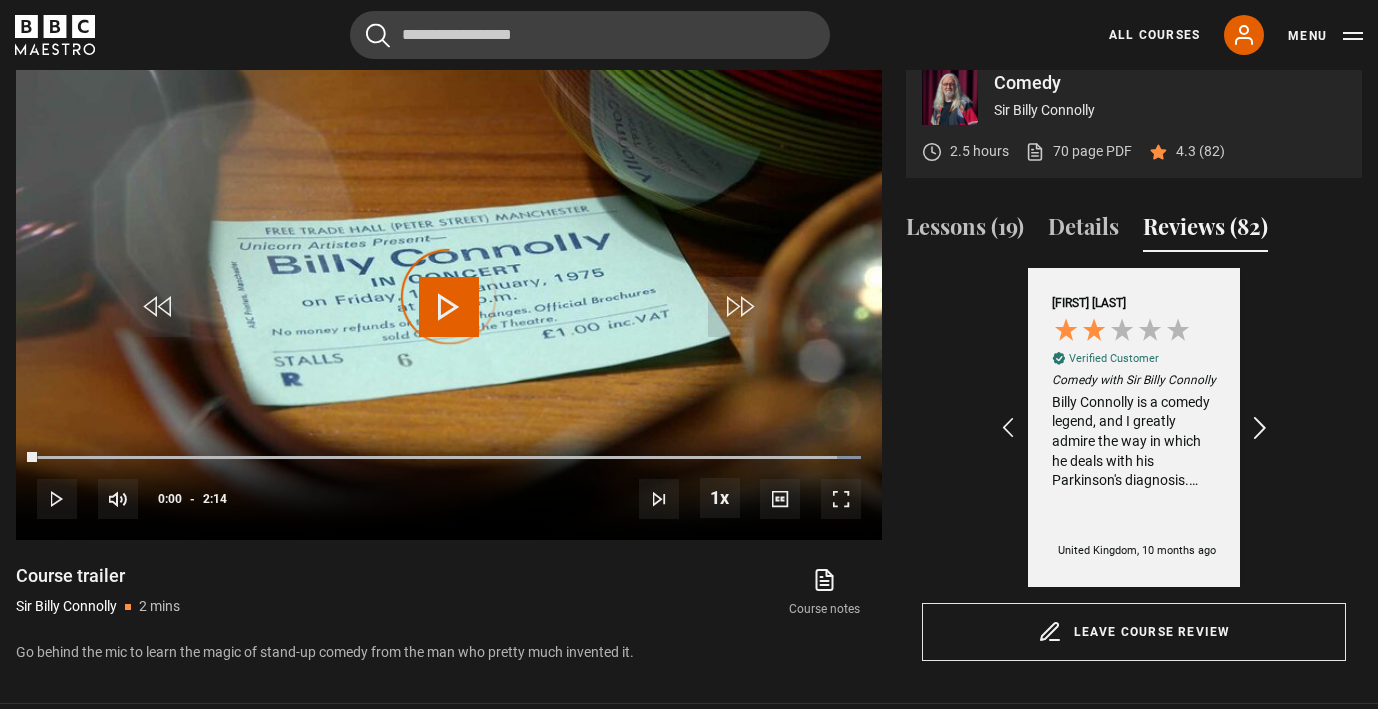 click at bounding box center (1261, 428) 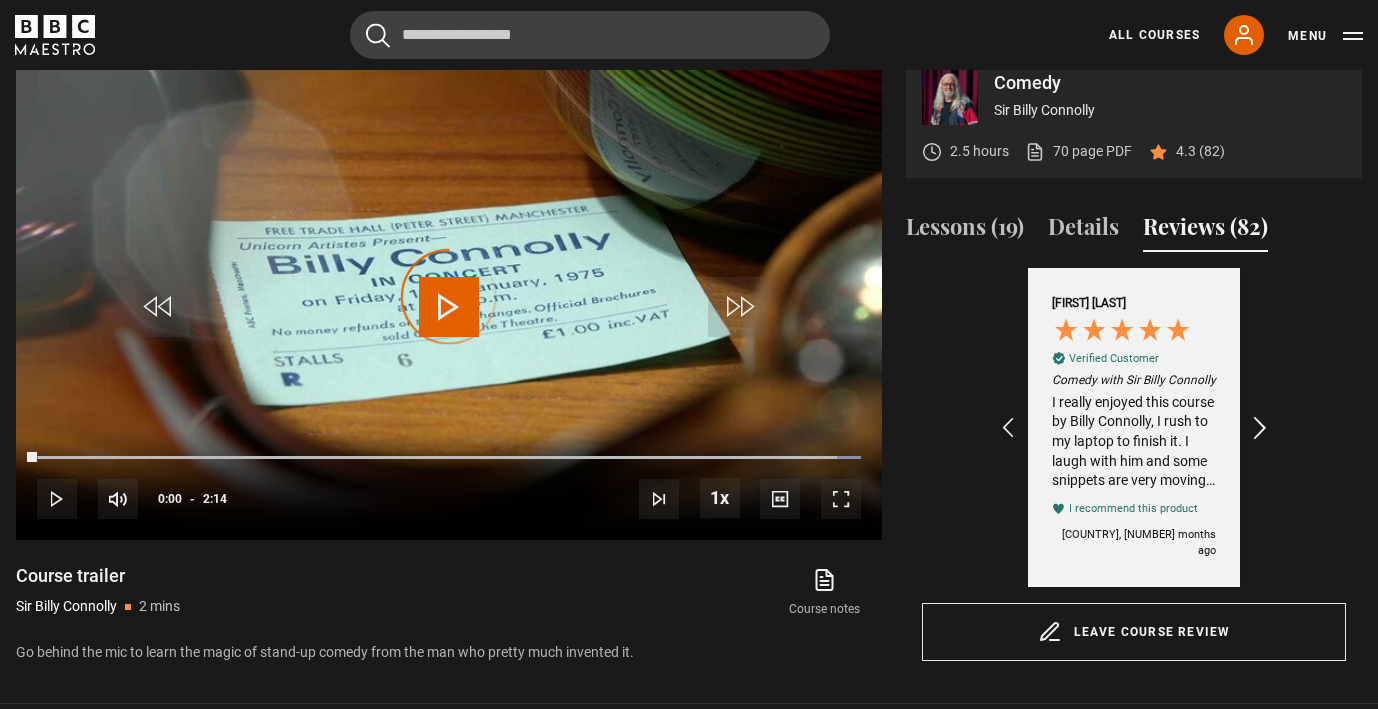 click at bounding box center (1261, 428) 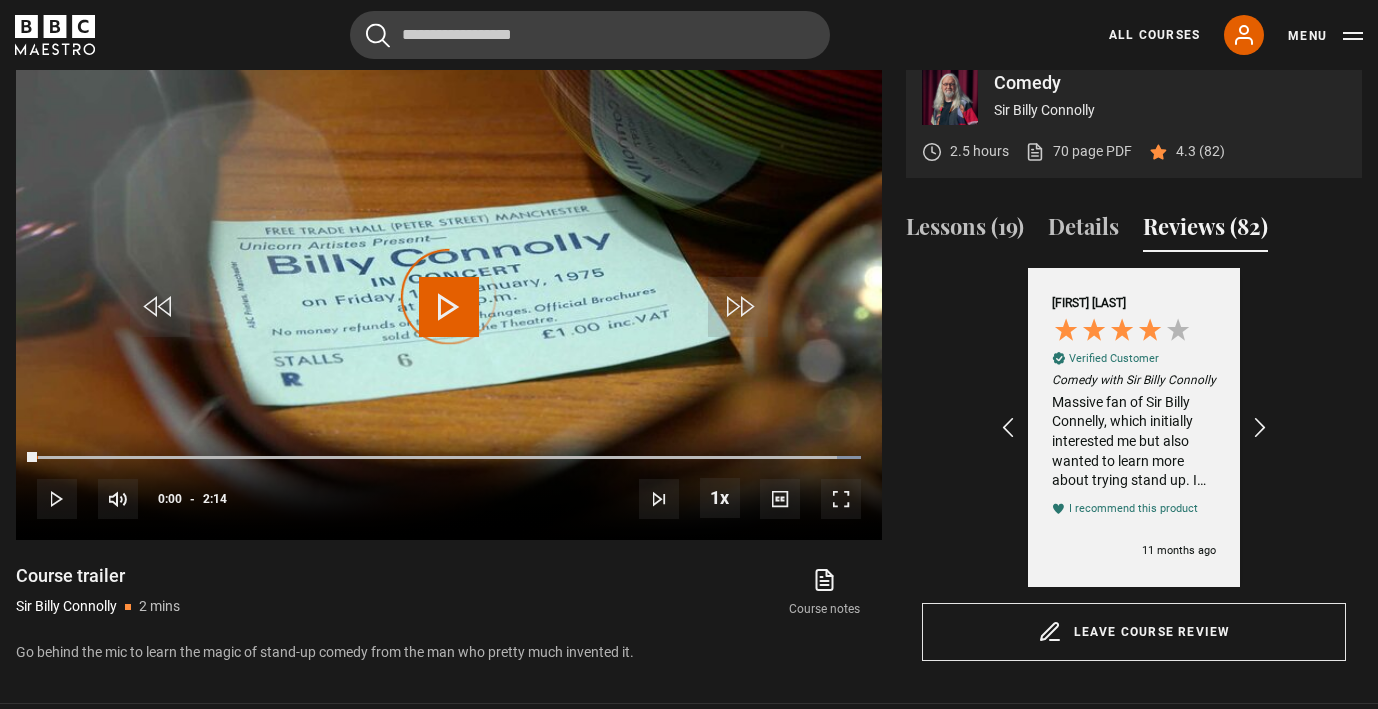 click on "Massive fan of Sir Billy Connelly, which initially interested me but also wanted to learn more about trying stand up.  I am currently doing a short stand up comedy course at the weekends, so this is a nice bit of supportive studying around that.
Great hearing about his journey and experiences:  Definitely an insight into this very challenging but exciting arena.  Would reccommend to people who want to know more about starting in this industry." at bounding box center (1134, 442) 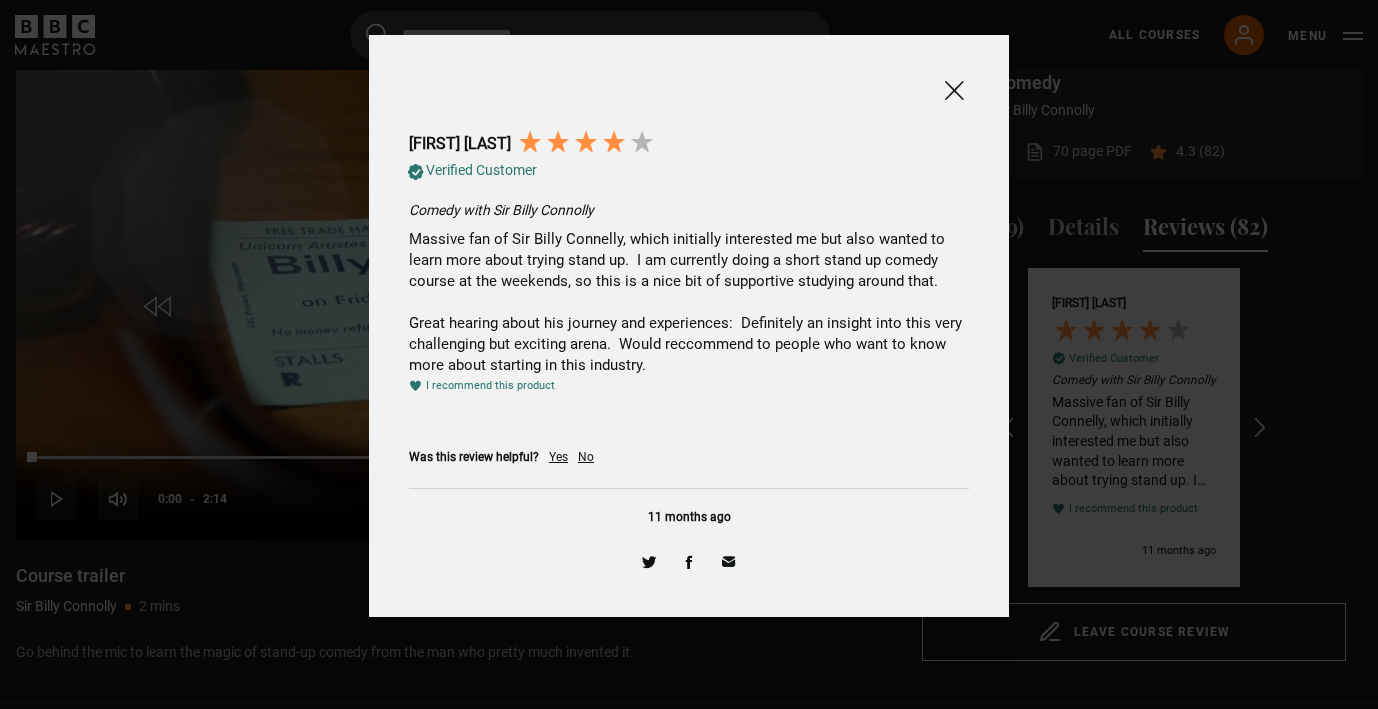 click at bounding box center (954, 90) 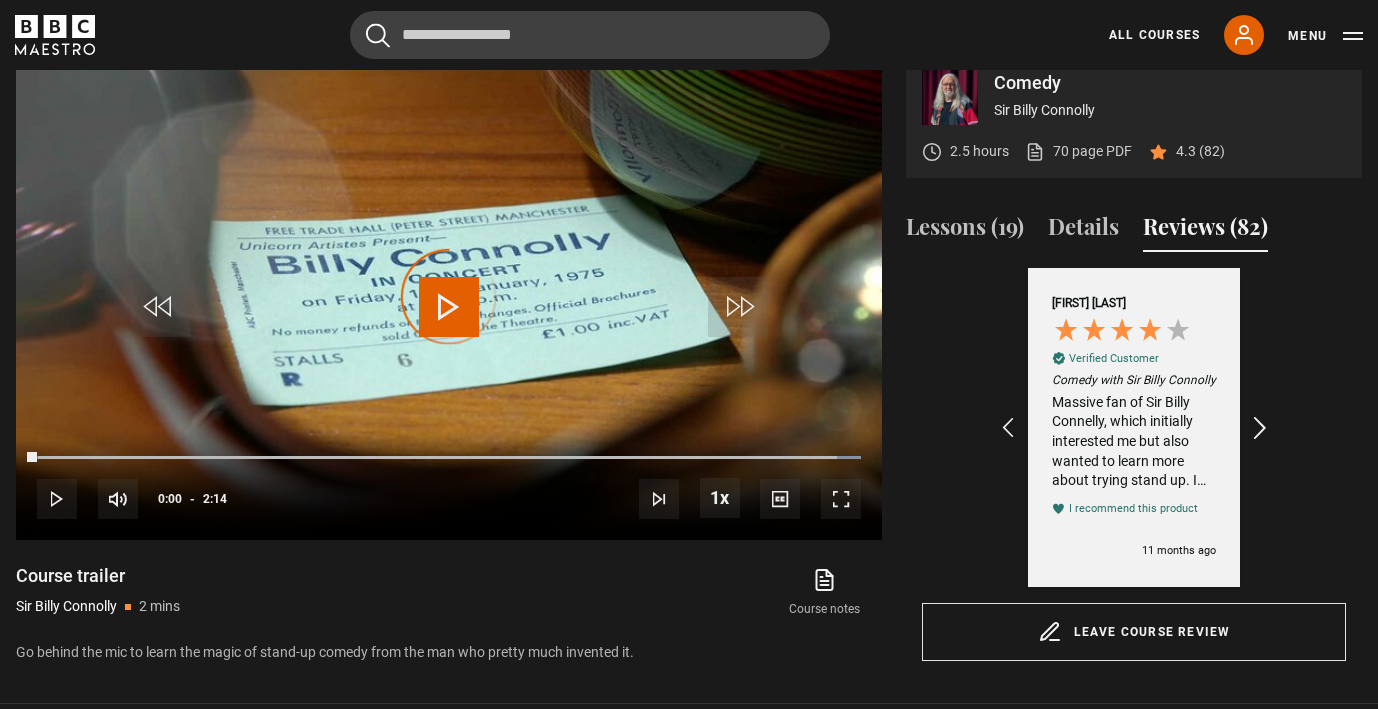 click at bounding box center [1261, 428] 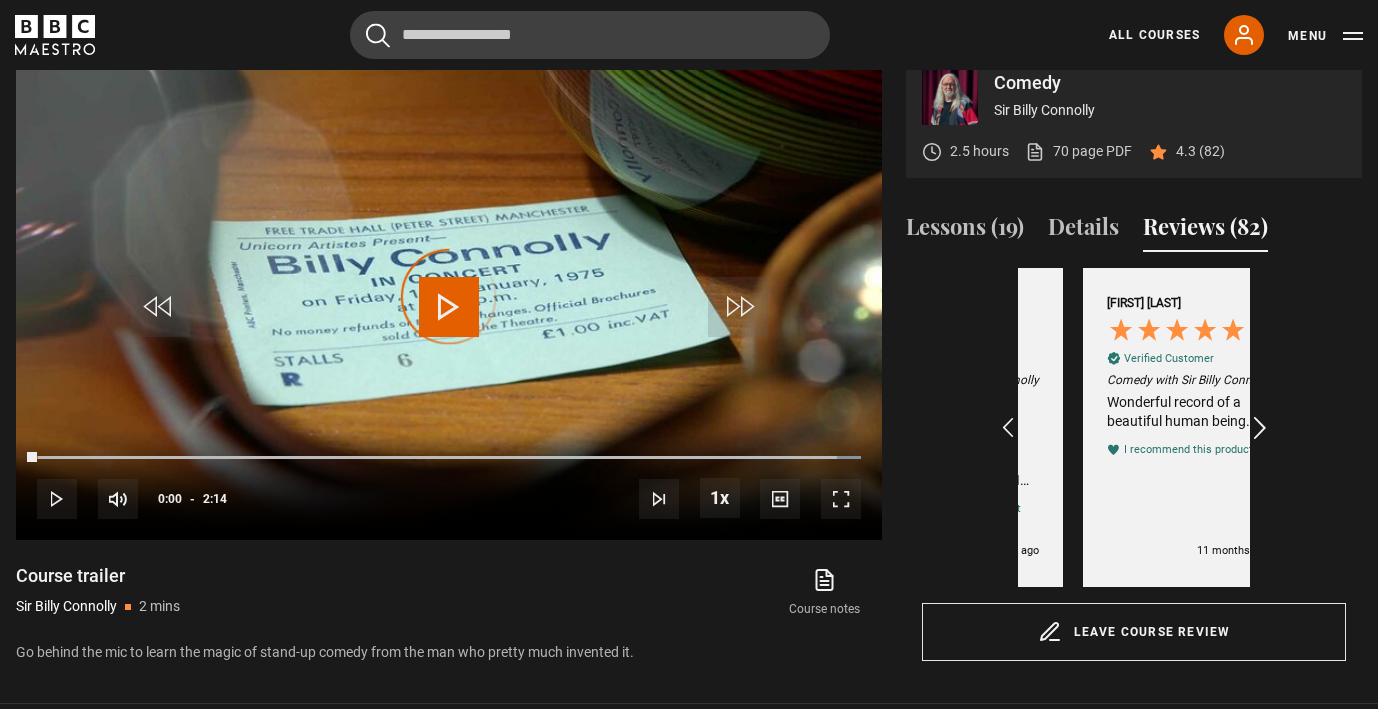 scroll, scrollTop: 0, scrollLeft: 4176, axis: horizontal 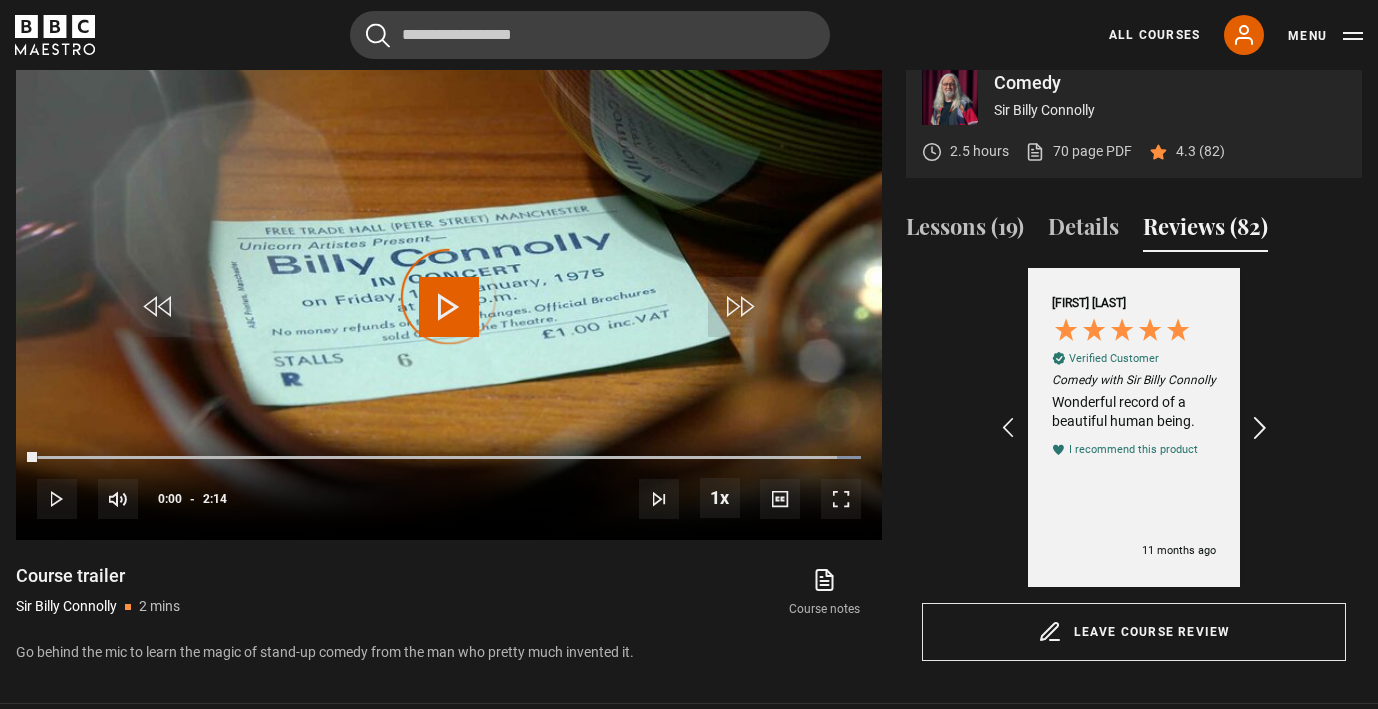click at bounding box center [1261, 428] 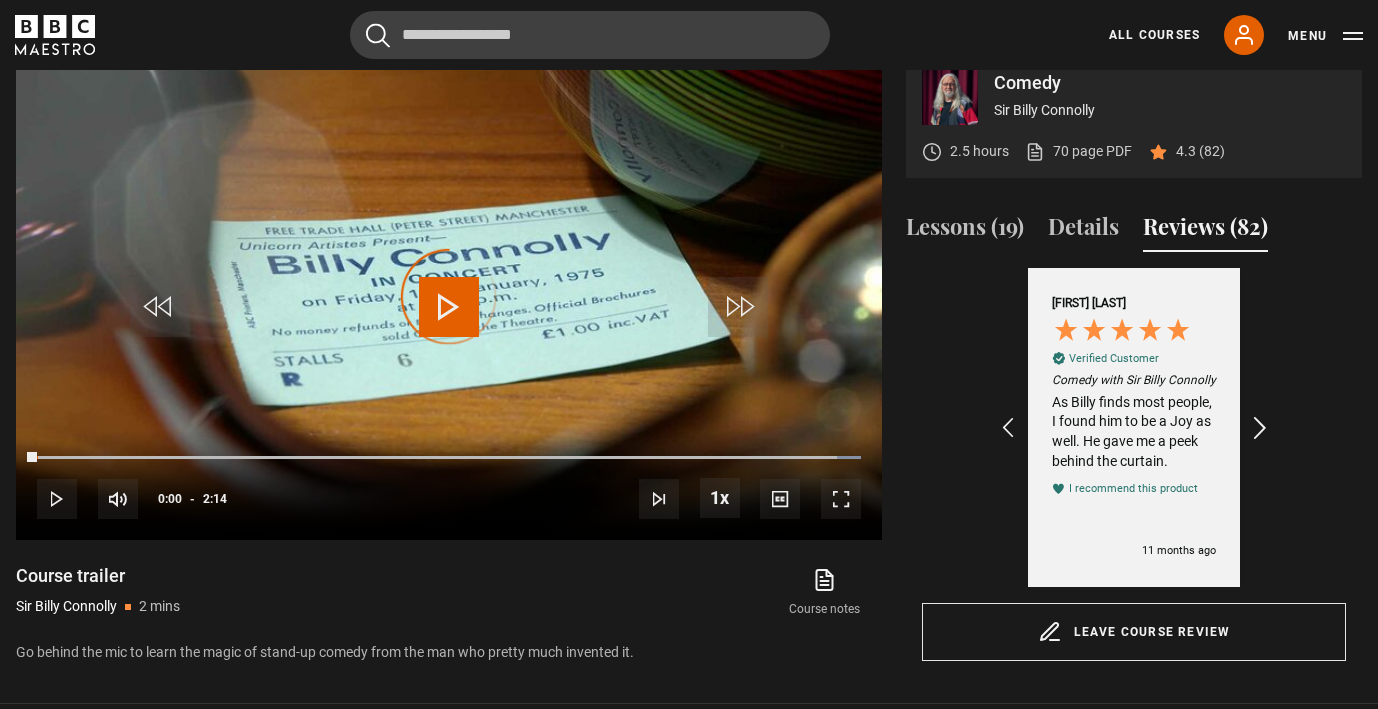 click at bounding box center (1261, 428) 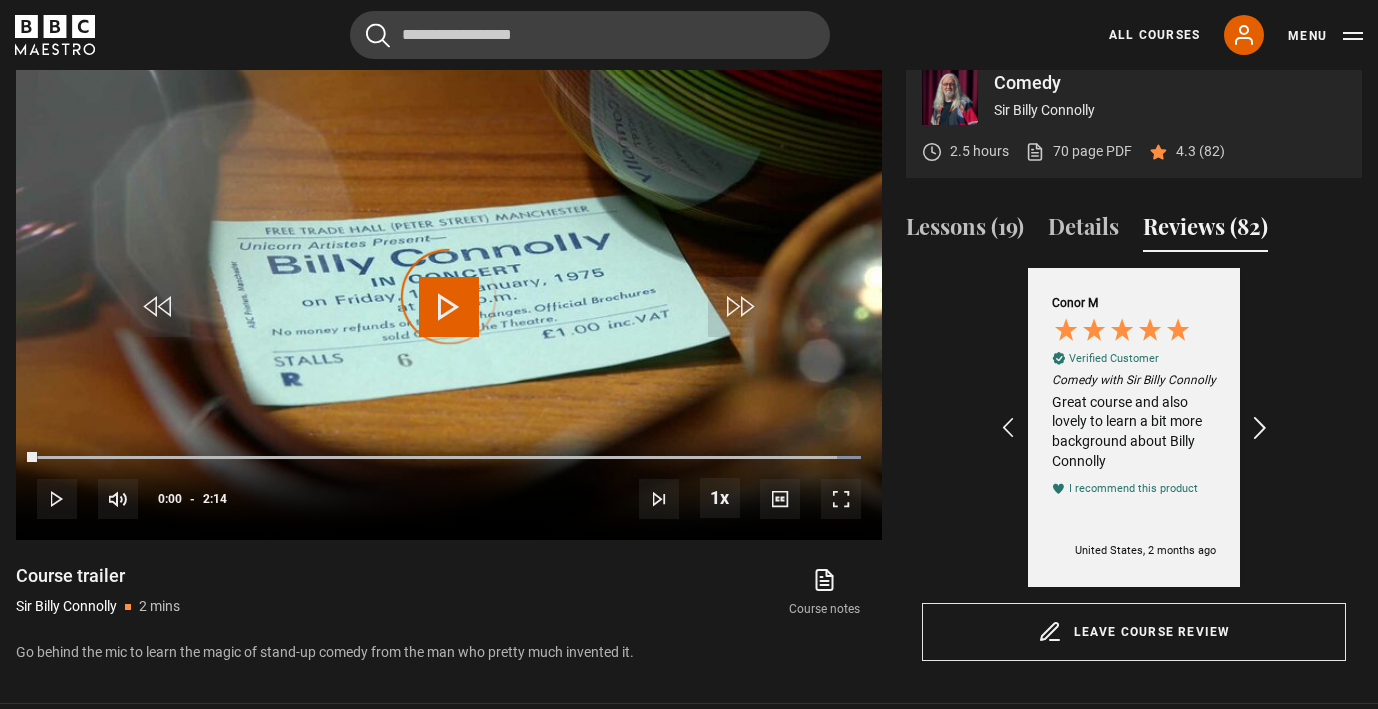 click at bounding box center (1261, 428) 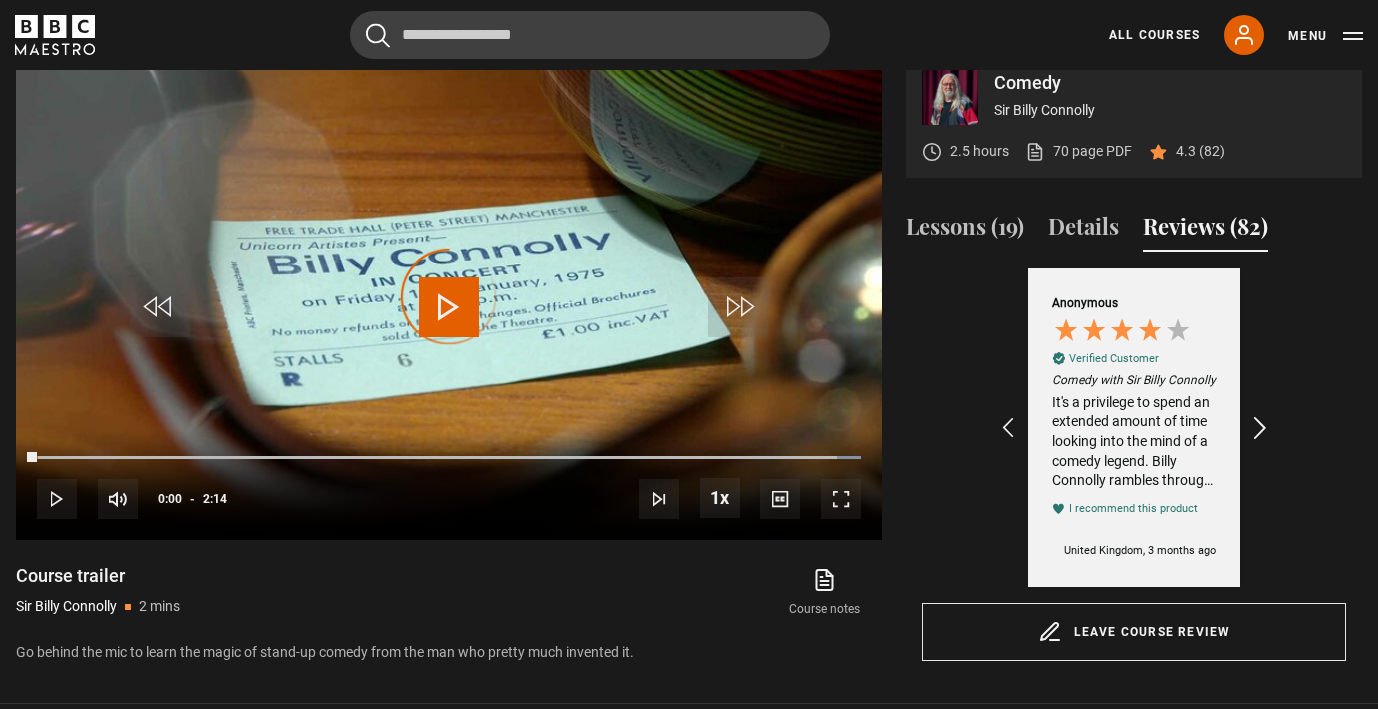 click at bounding box center (1261, 428) 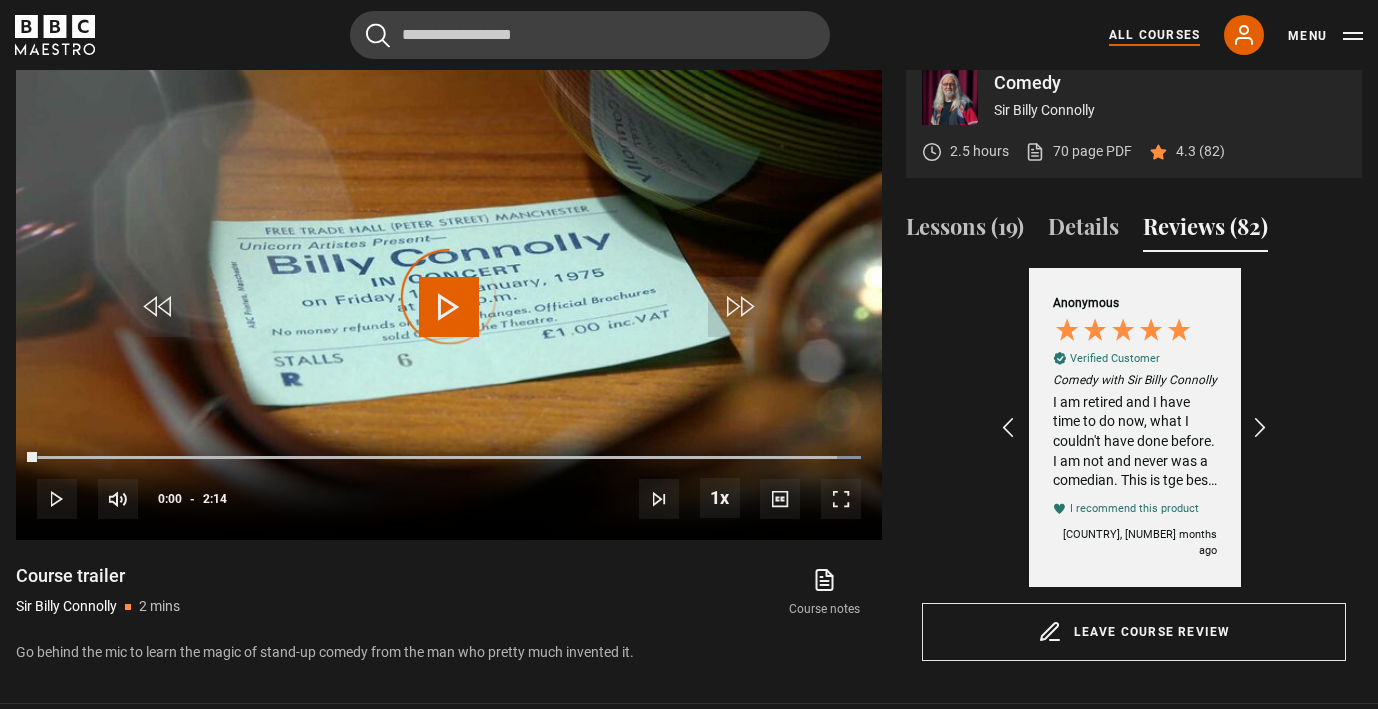 scroll, scrollTop: 0, scrollLeft: 928, axis: horizontal 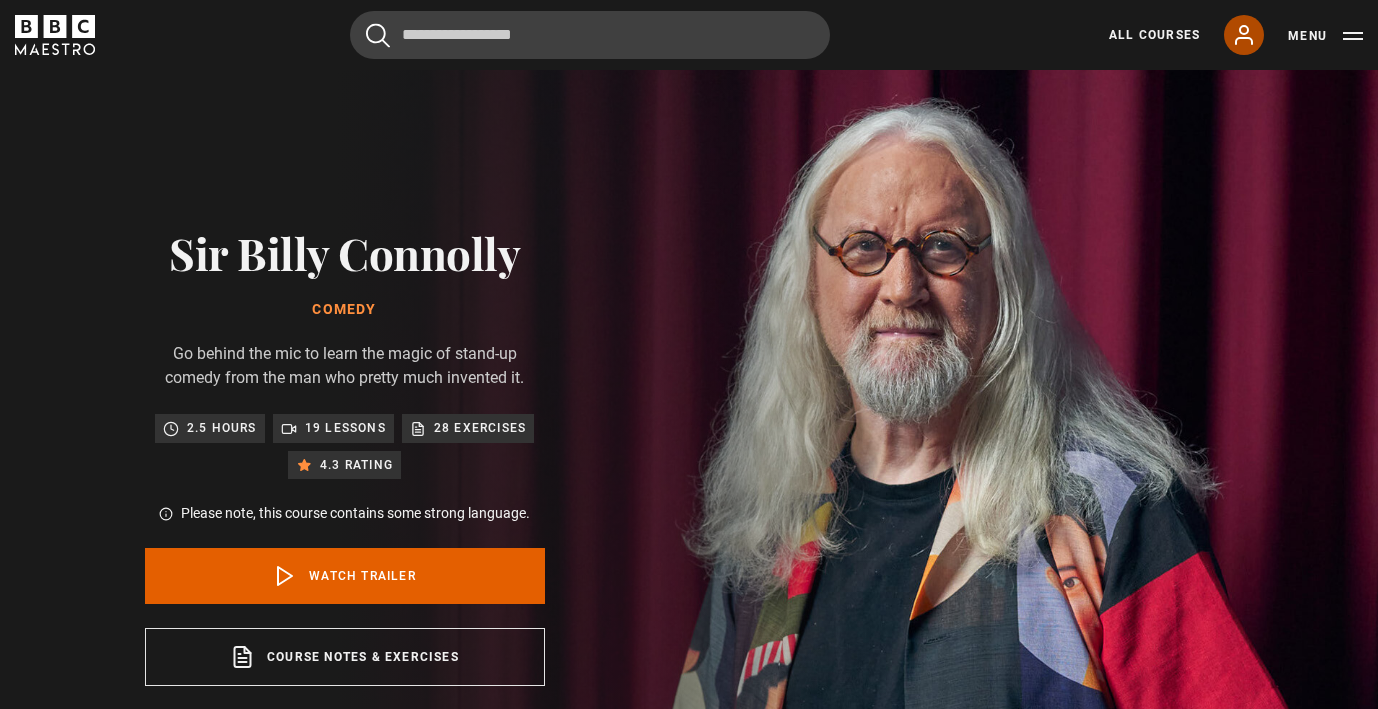 click 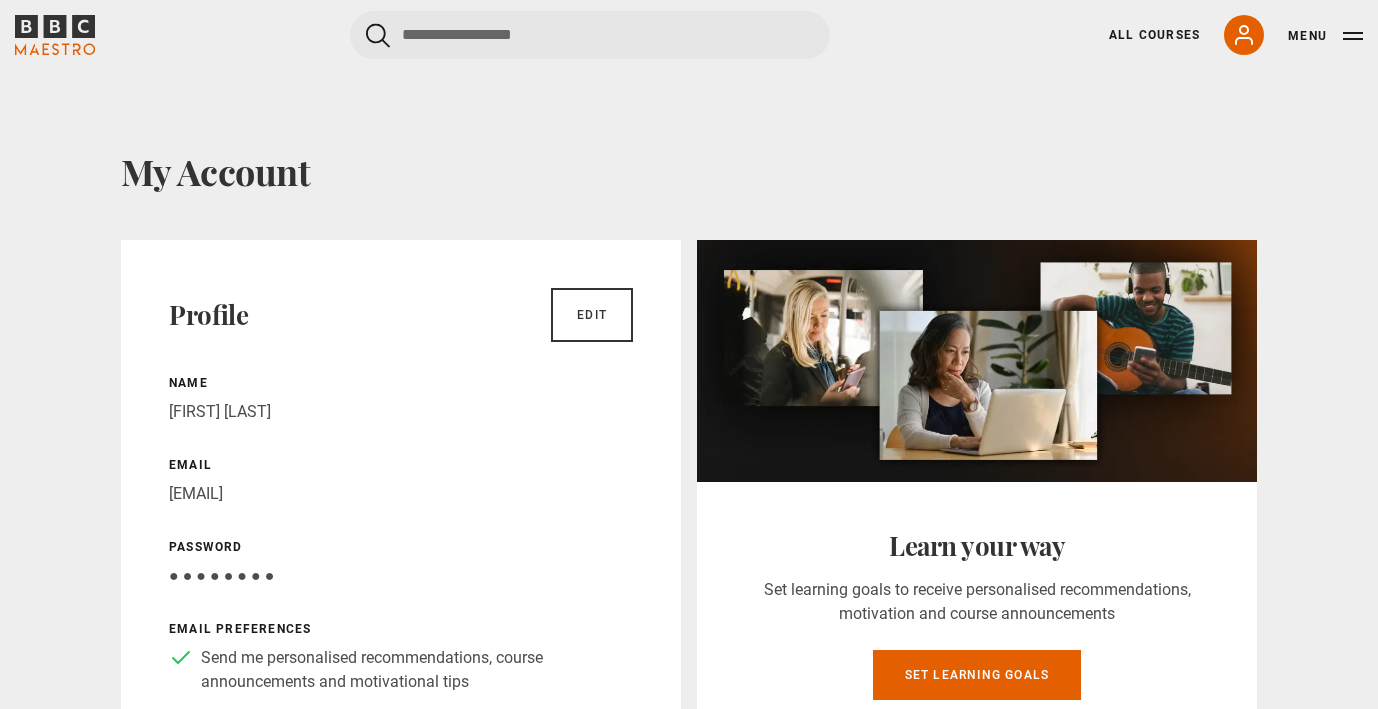 scroll, scrollTop: 0, scrollLeft: 0, axis: both 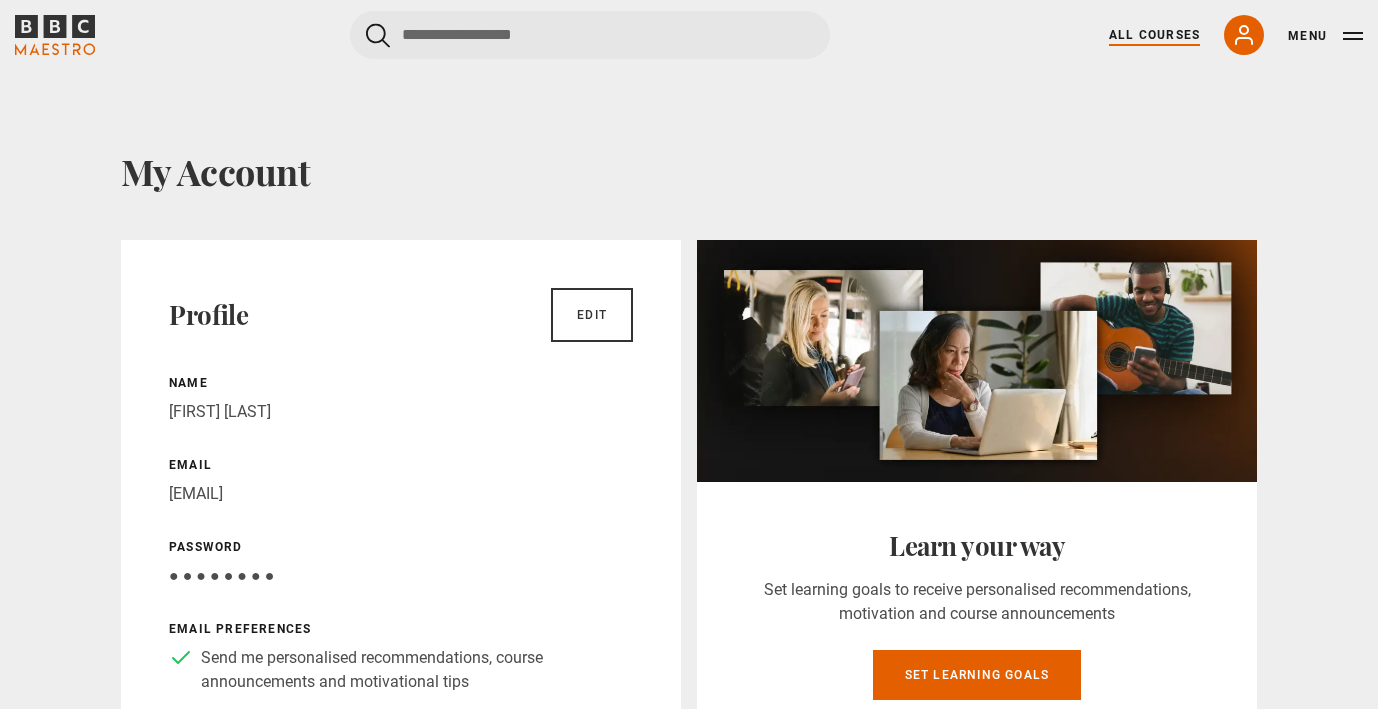 click on "All Courses" at bounding box center (1154, 35) 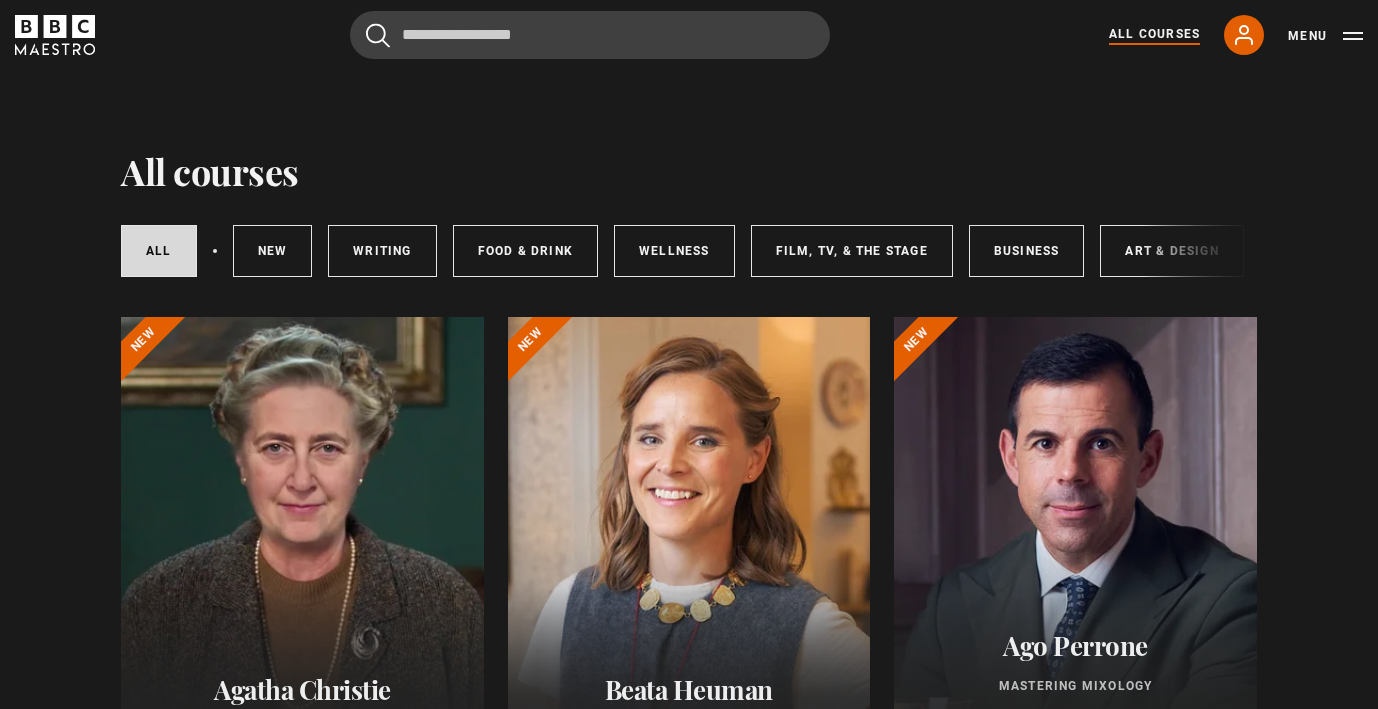 scroll, scrollTop: 0, scrollLeft: 0, axis: both 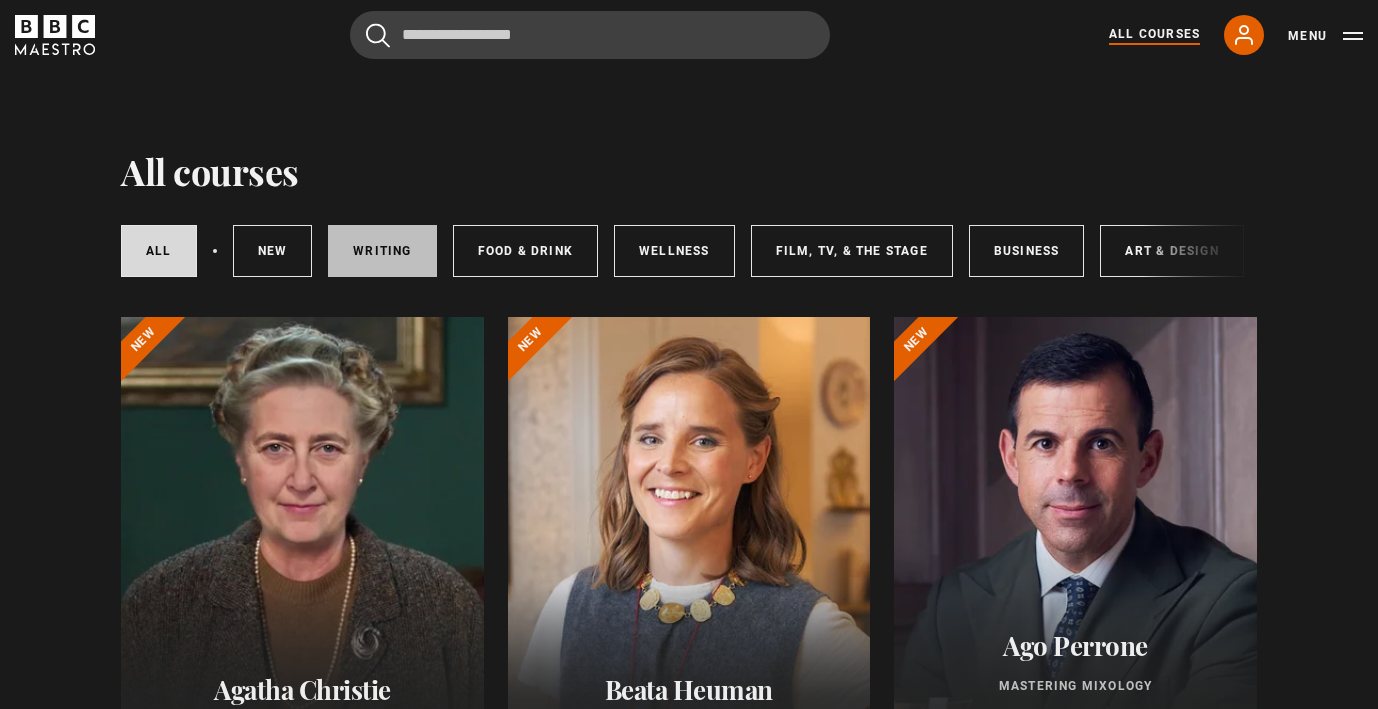 click on "Writing" at bounding box center (382, 251) 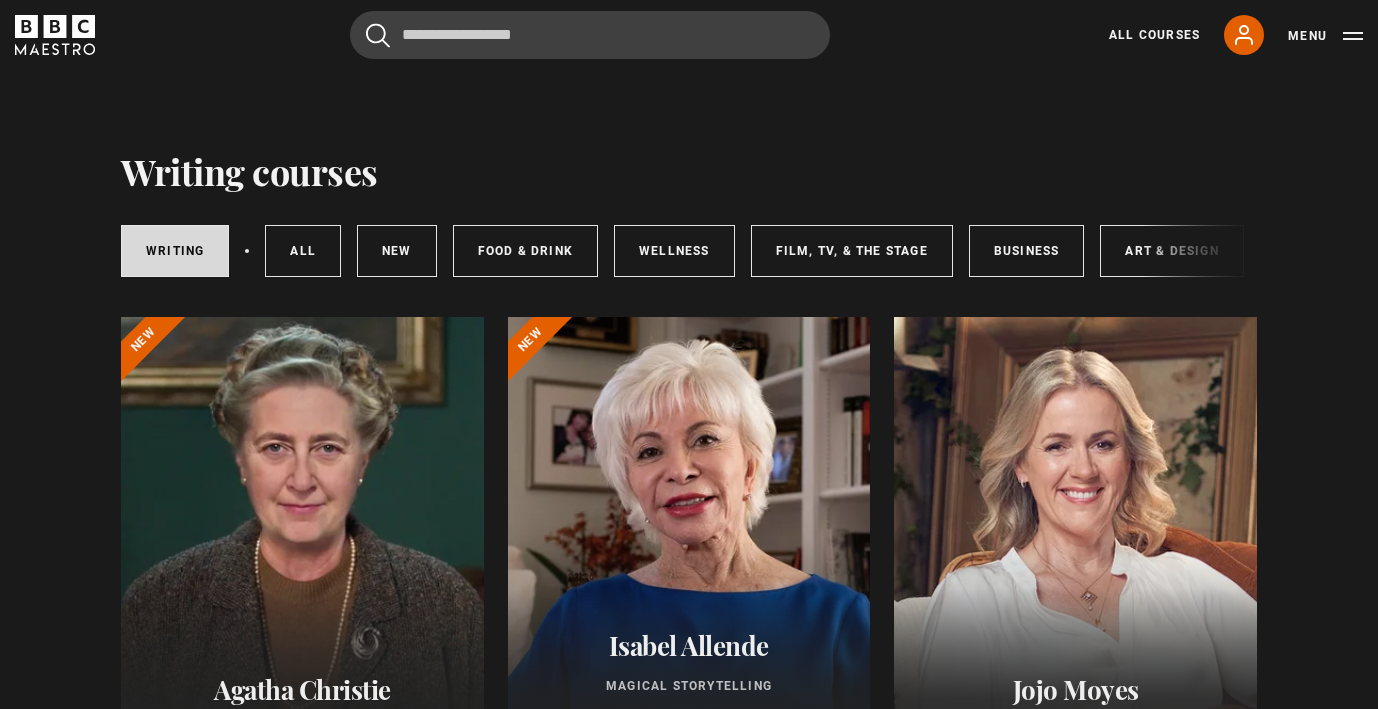 scroll, scrollTop: 0, scrollLeft: 0, axis: both 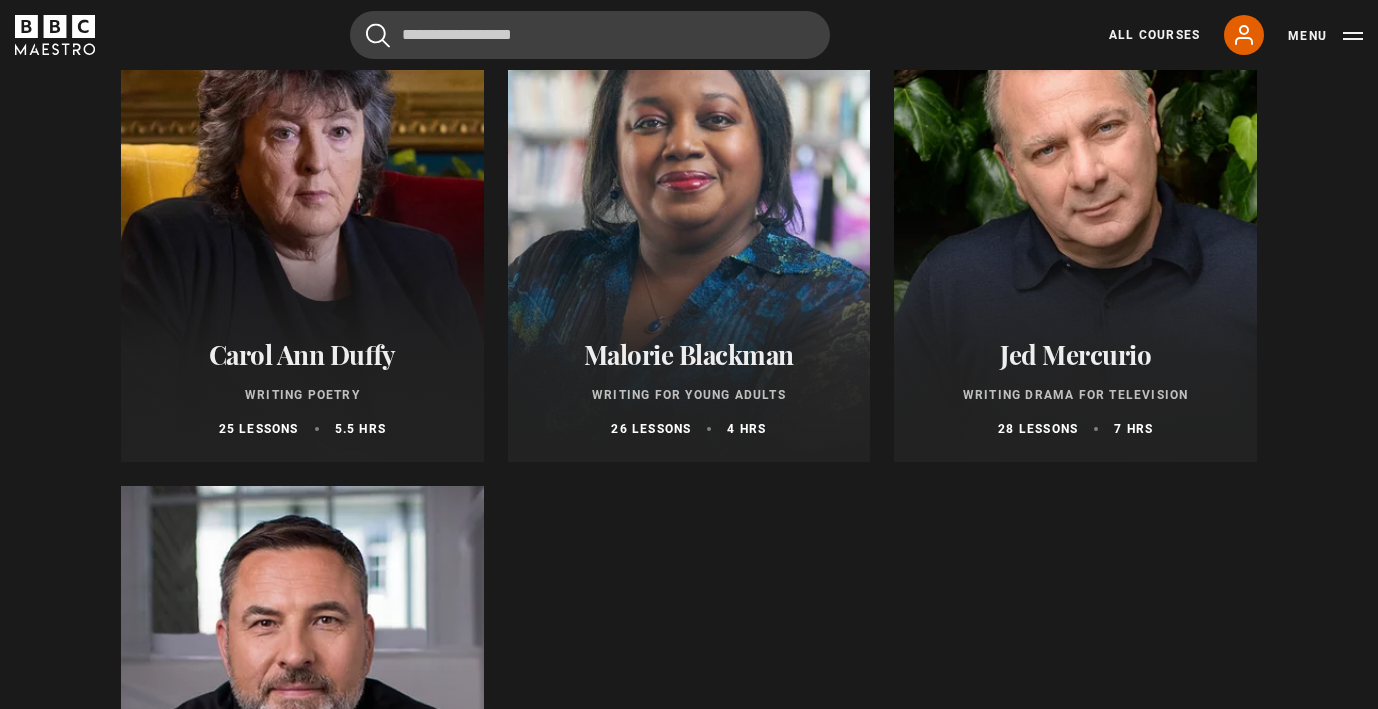 click at bounding box center [302, 222] 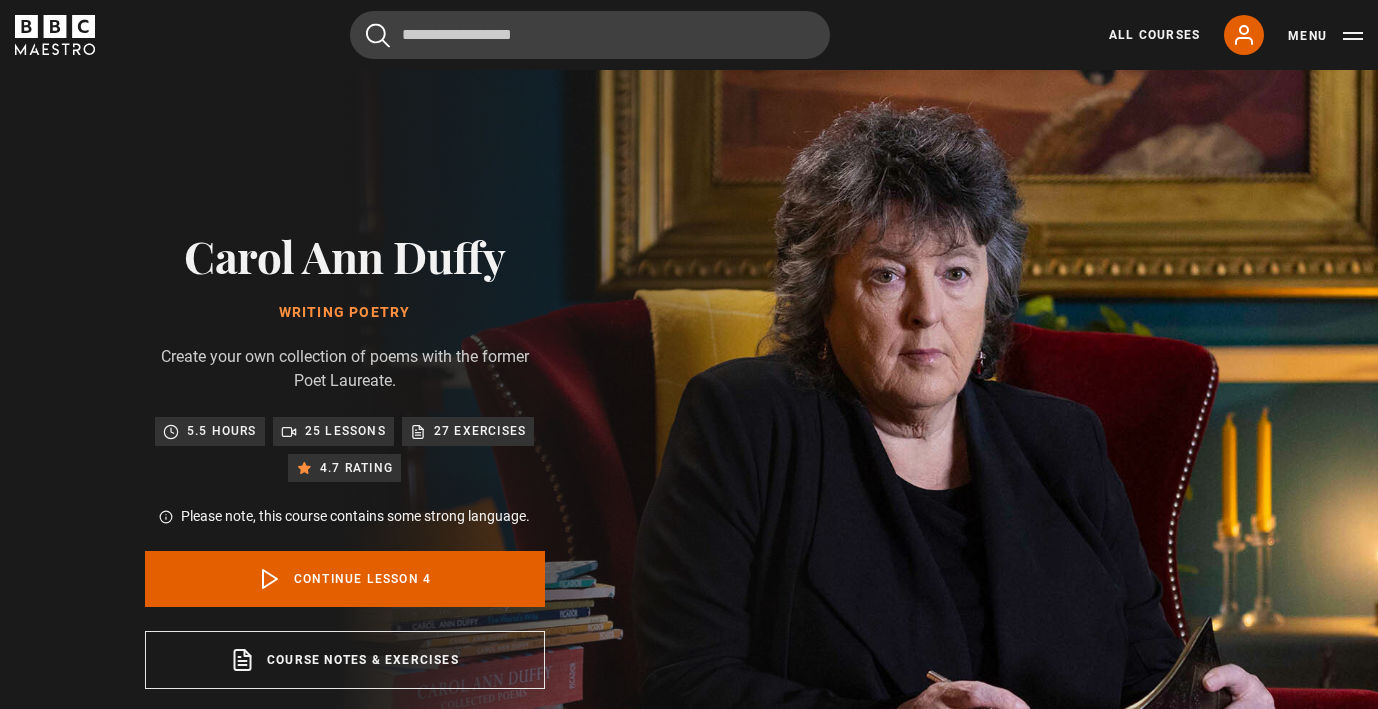 scroll, scrollTop: 847, scrollLeft: 0, axis: vertical 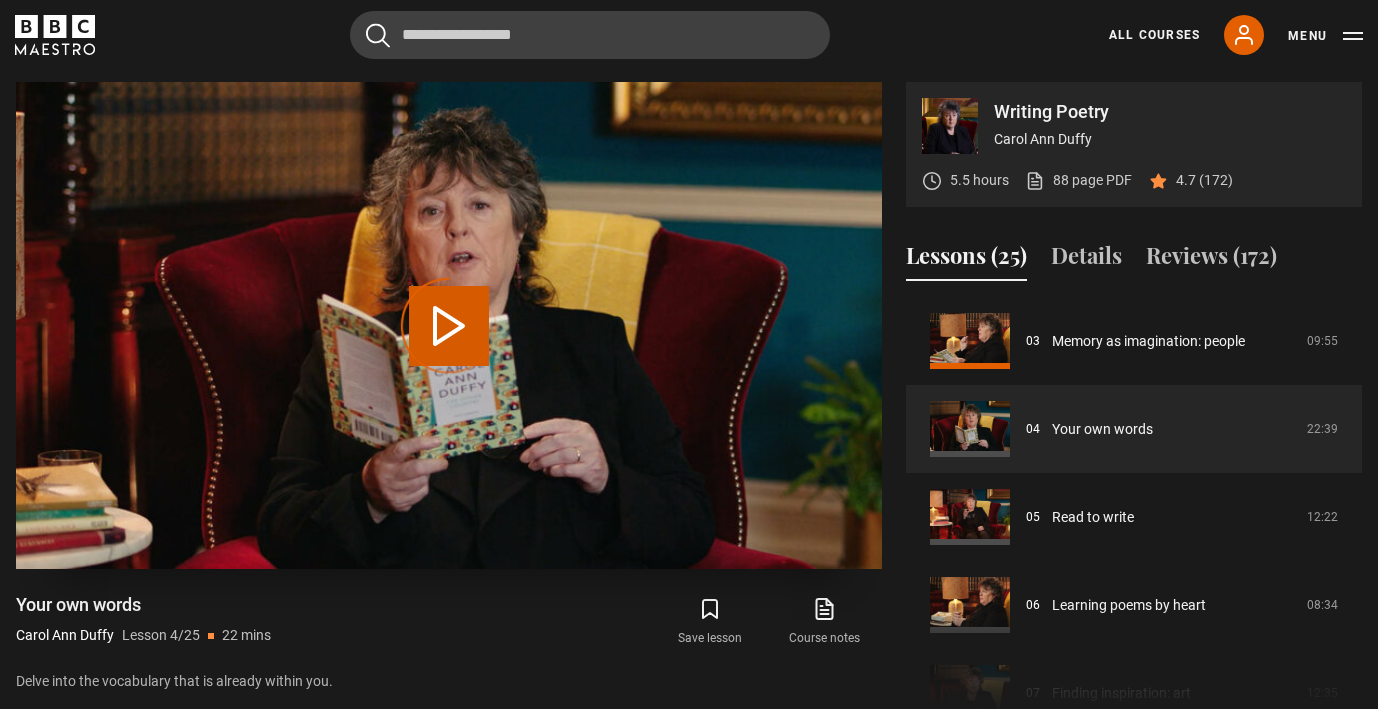 click on "Video Player is loading." at bounding box center (449, 326) 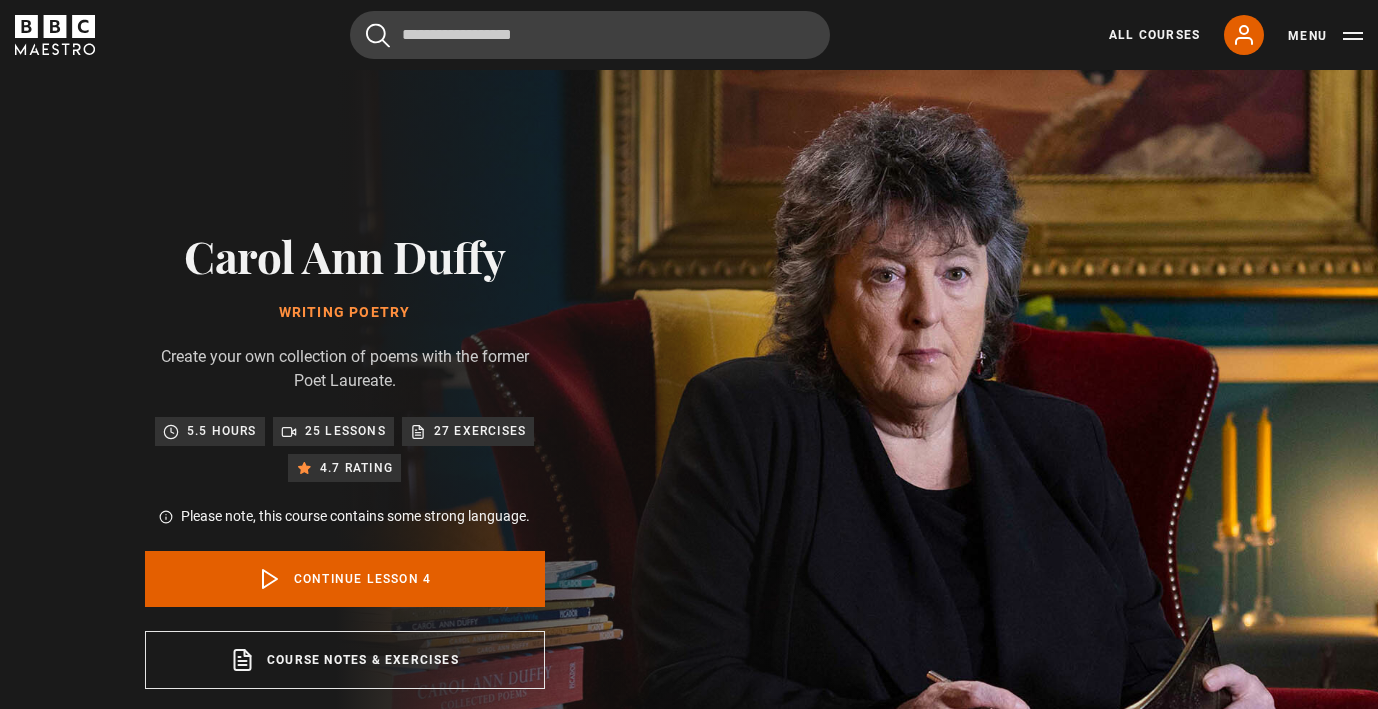 scroll, scrollTop: 847, scrollLeft: 0, axis: vertical 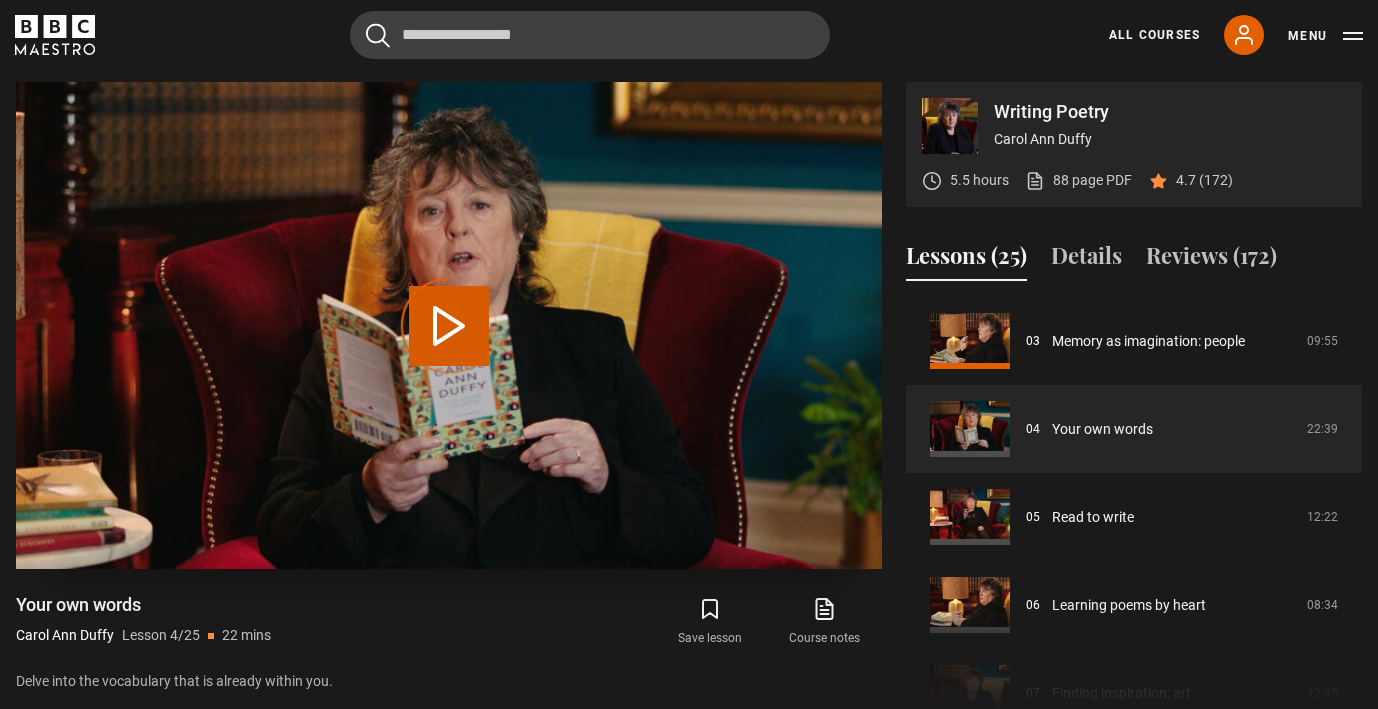 click on "Video Player is loading." at bounding box center (449, 326) 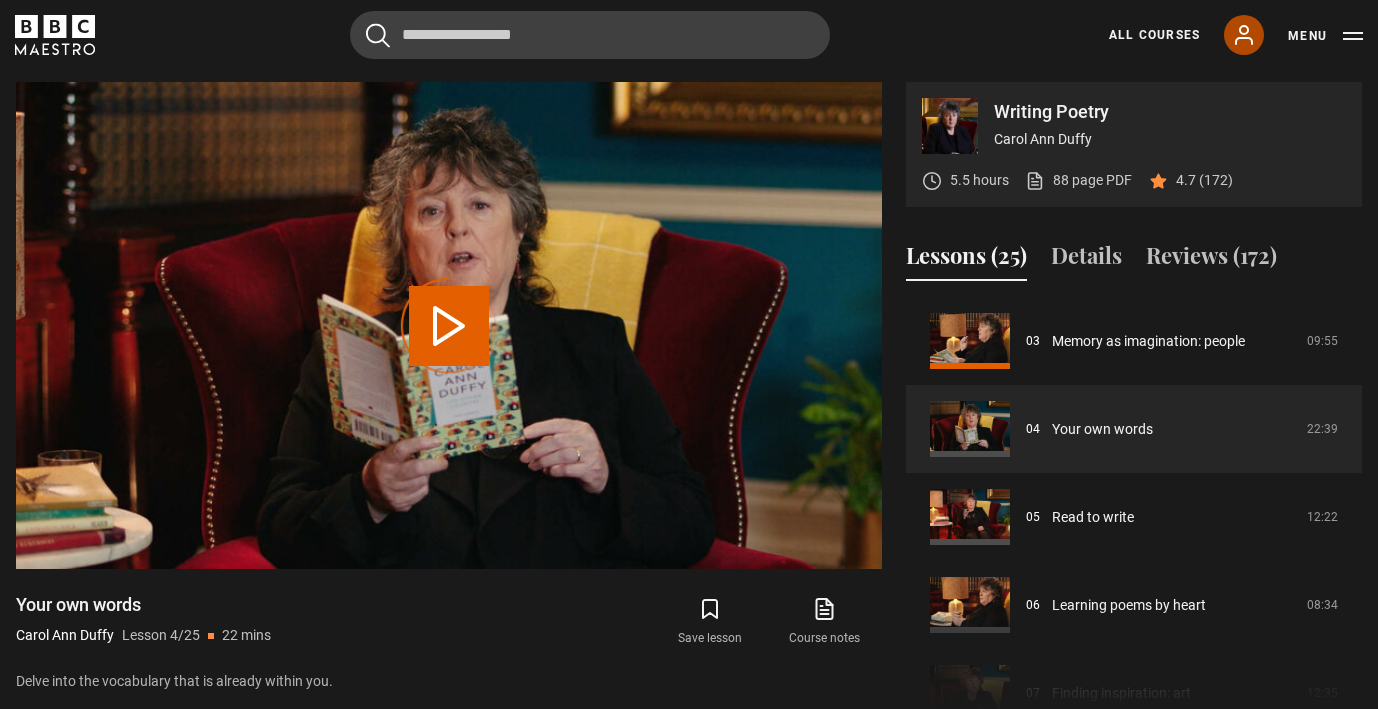 click 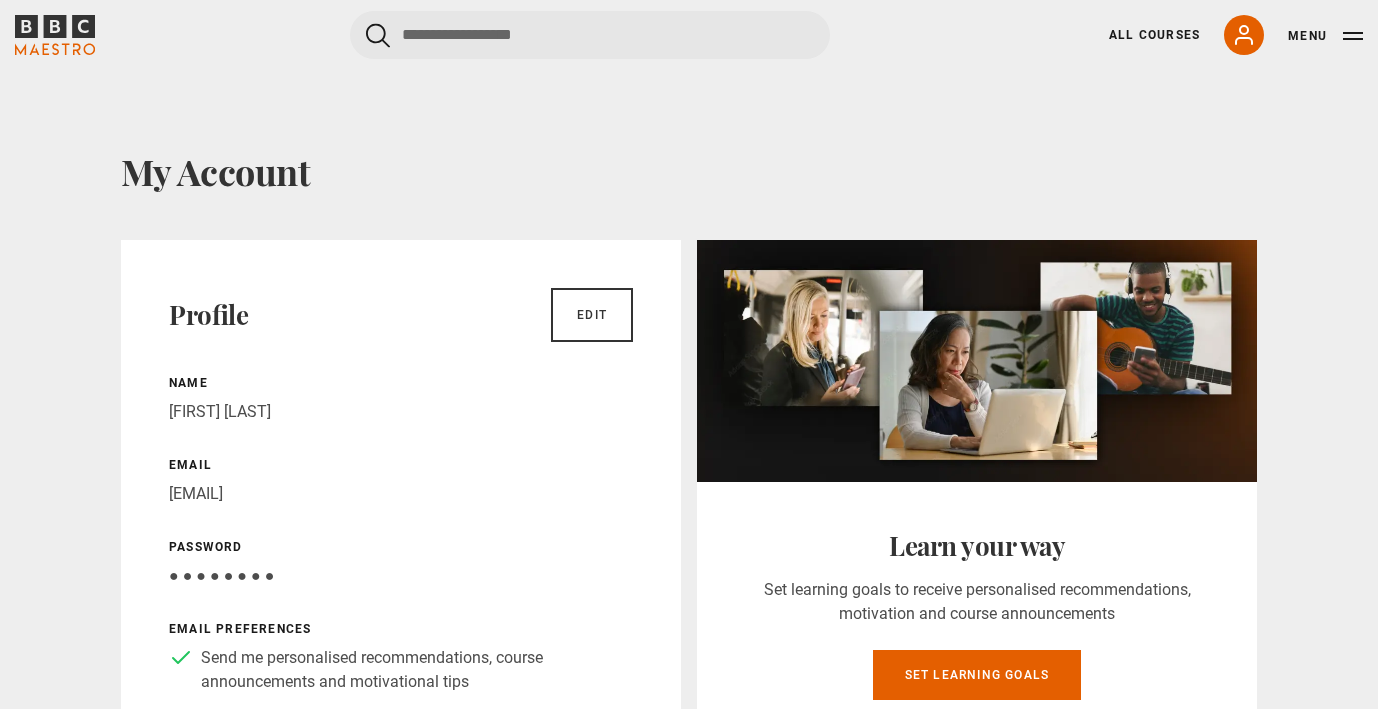 scroll, scrollTop: 0, scrollLeft: 0, axis: both 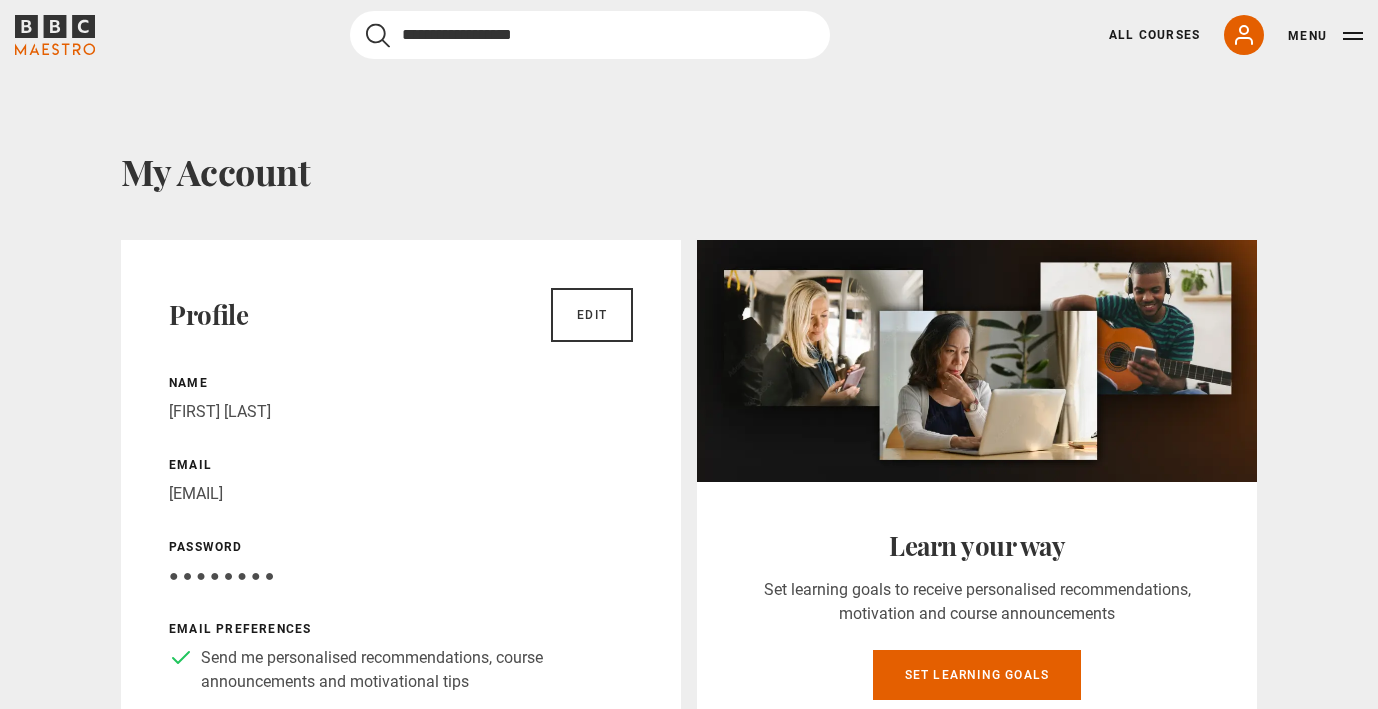 click at bounding box center [590, 35] 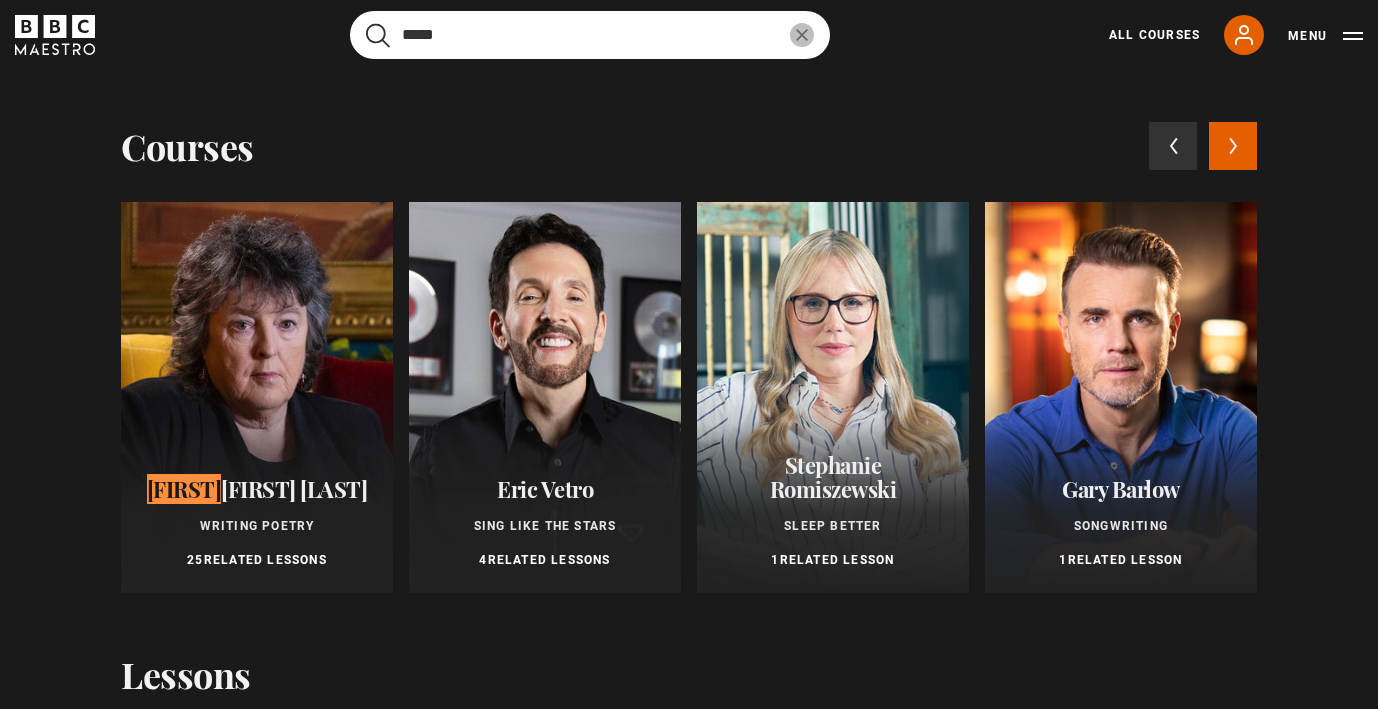 type on "*****" 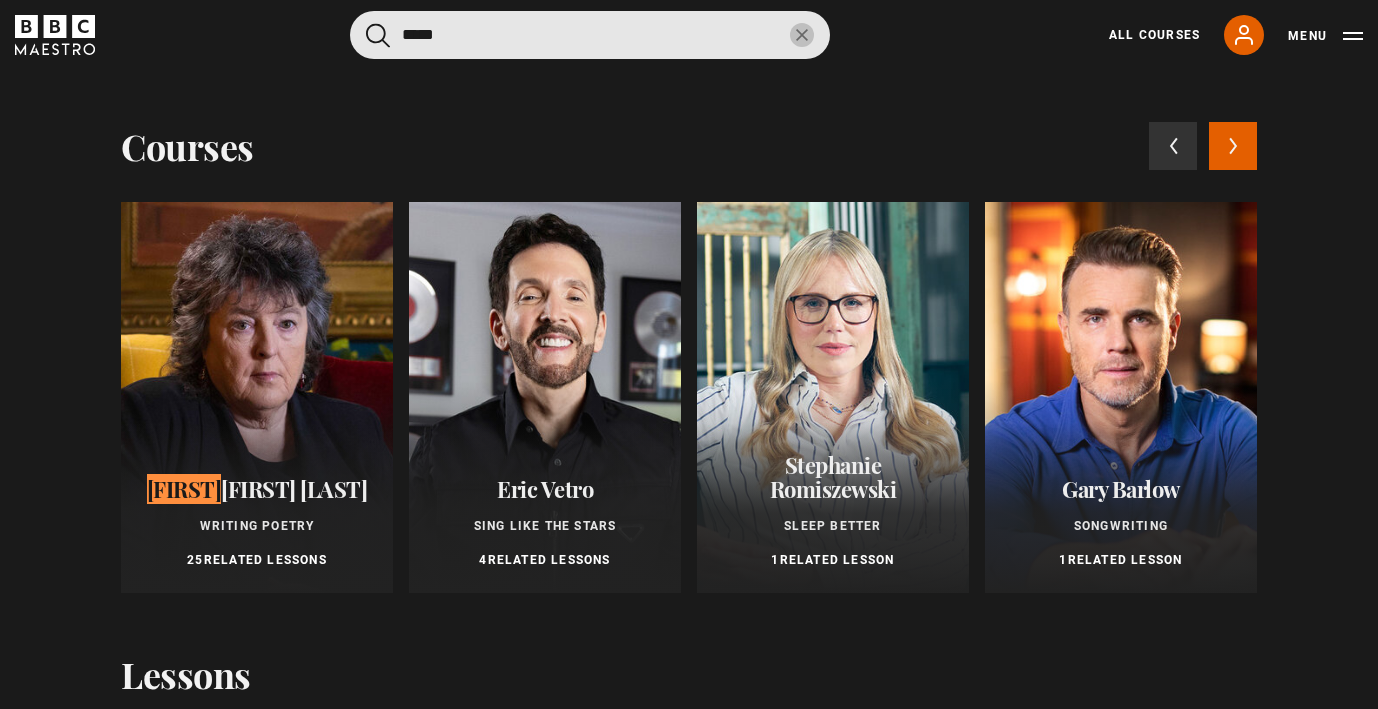 click at bounding box center (257, 397) 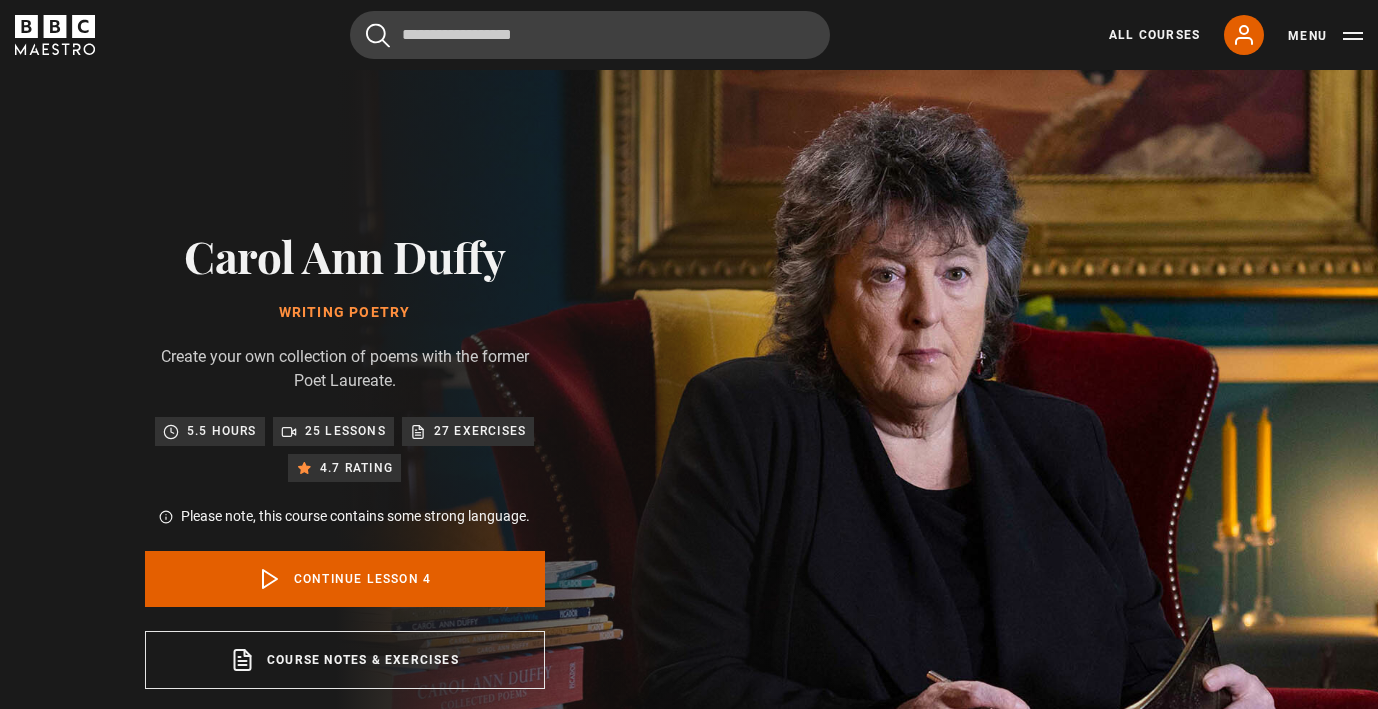 scroll, scrollTop: 847, scrollLeft: 0, axis: vertical 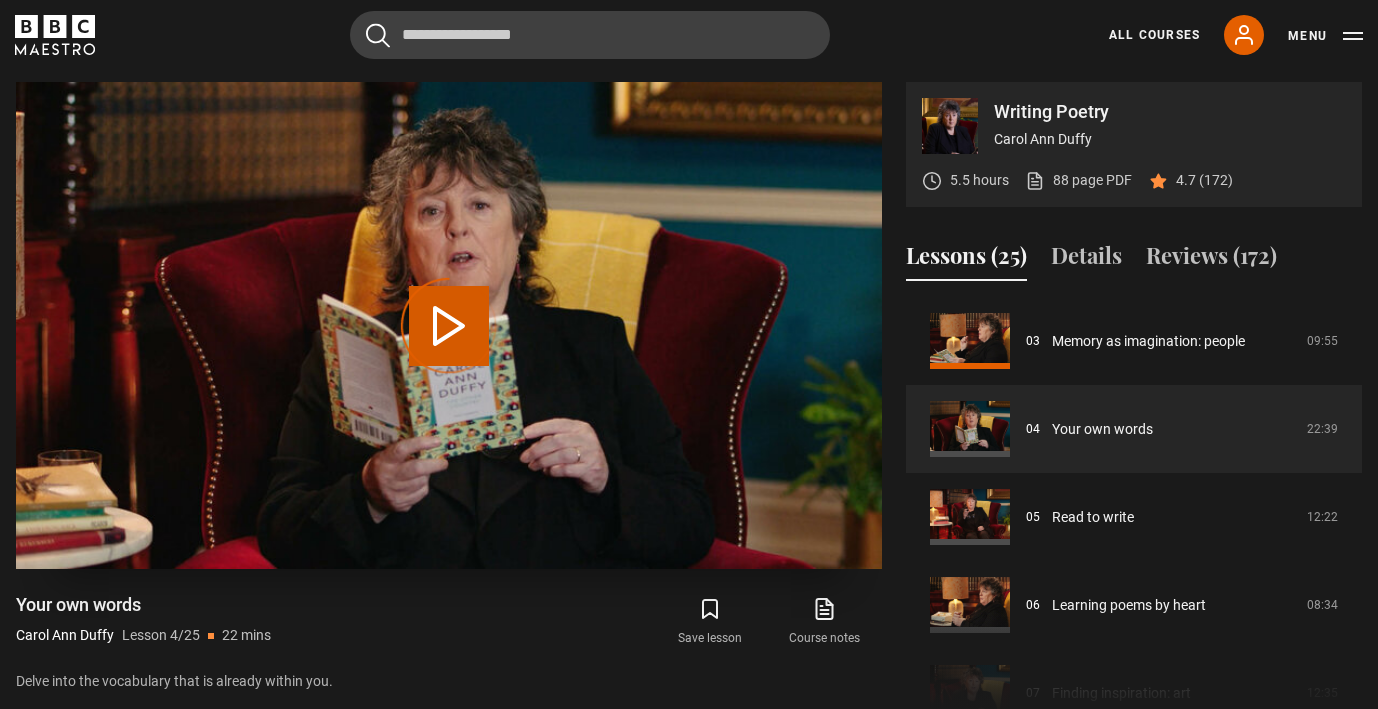 click on "Video Player is loading." at bounding box center (449, 326) 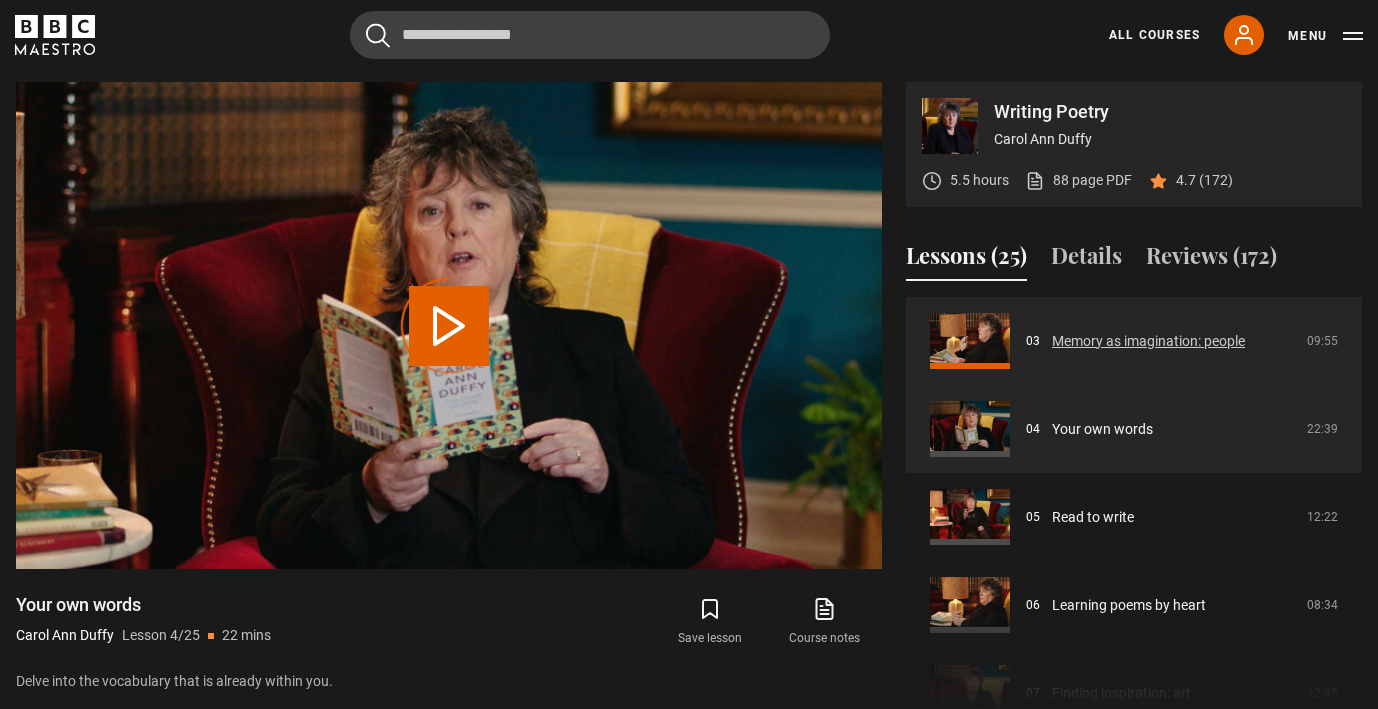 click on "Memory as imagination: people" at bounding box center (1148, 341) 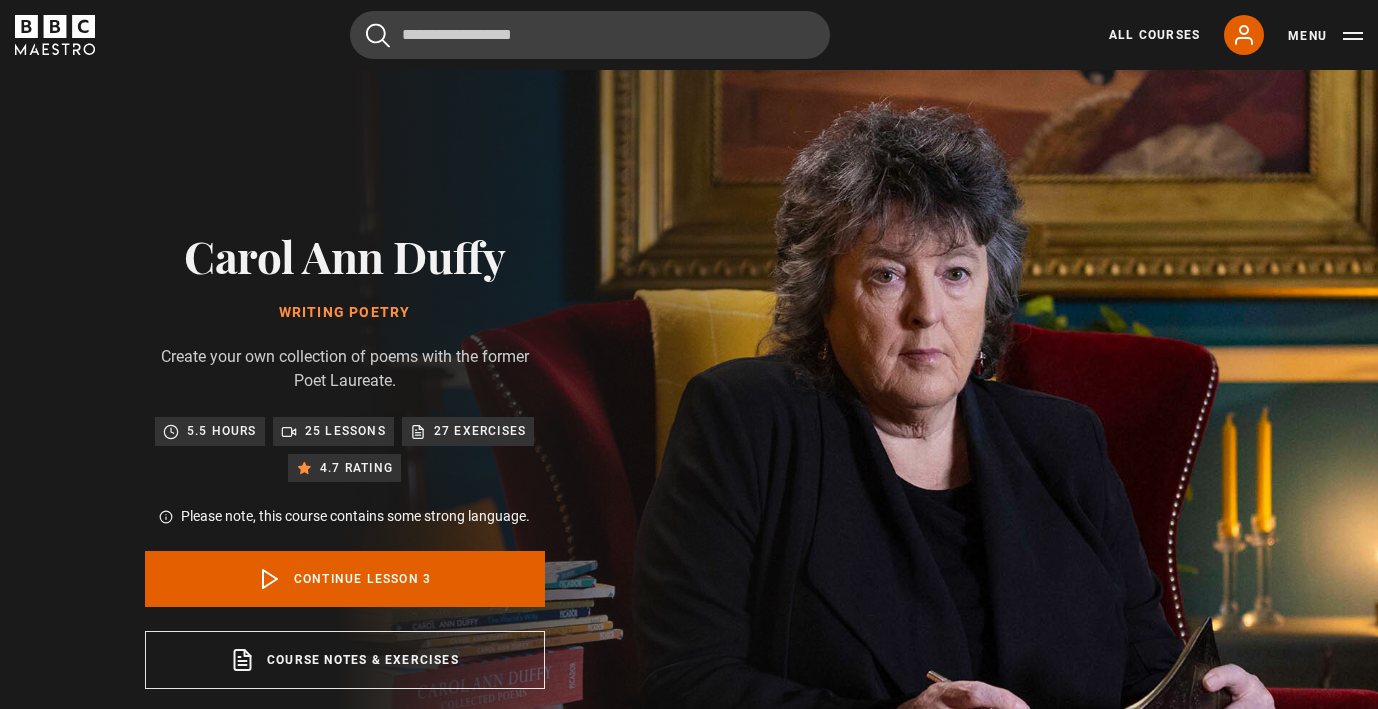 scroll, scrollTop: 847, scrollLeft: 0, axis: vertical 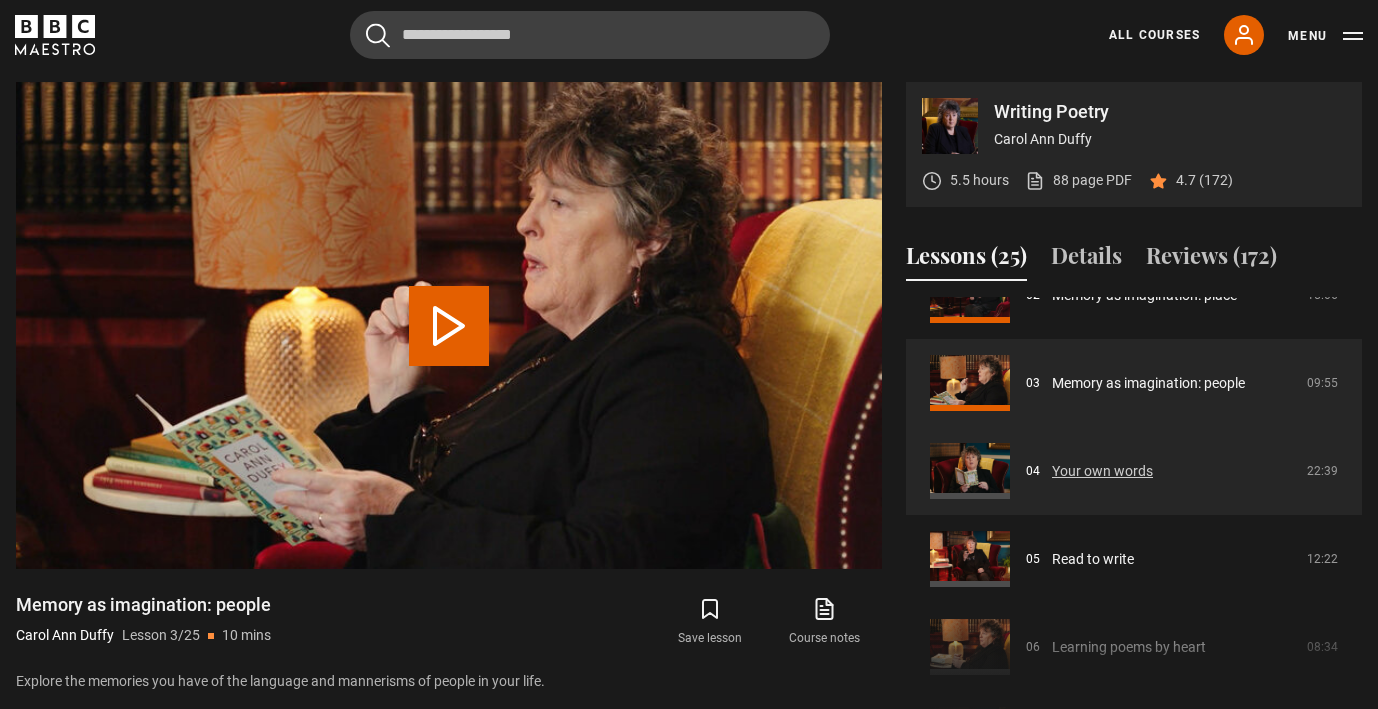 click on "Your own words" at bounding box center [1102, 471] 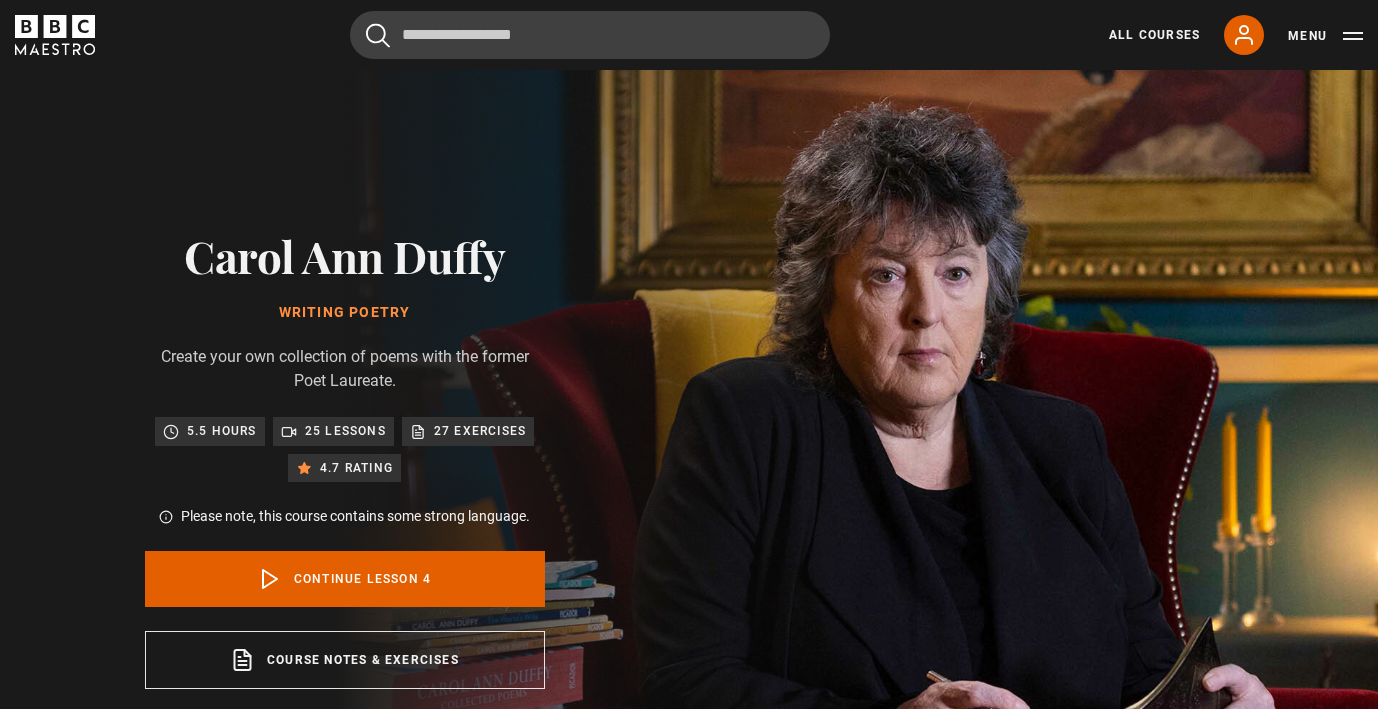 scroll, scrollTop: 847, scrollLeft: 0, axis: vertical 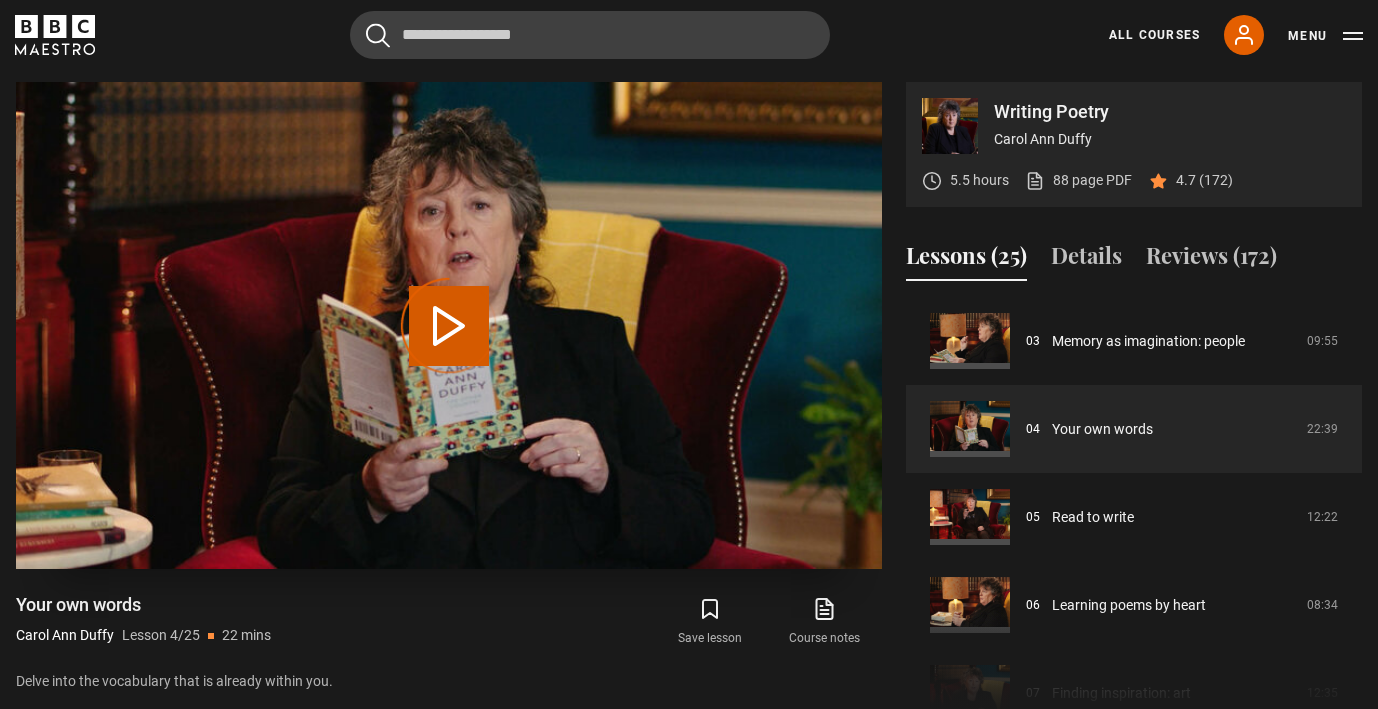 click on "Video Player is loading." at bounding box center (449, 326) 